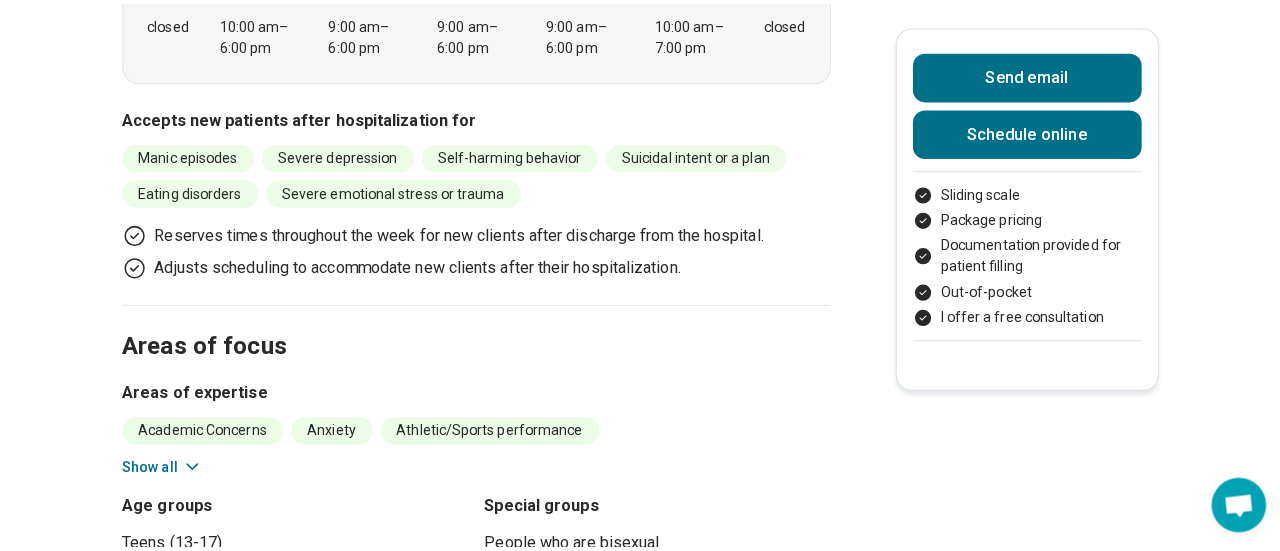 scroll, scrollTop: 813, scrollLeft: 0, axis: vertical 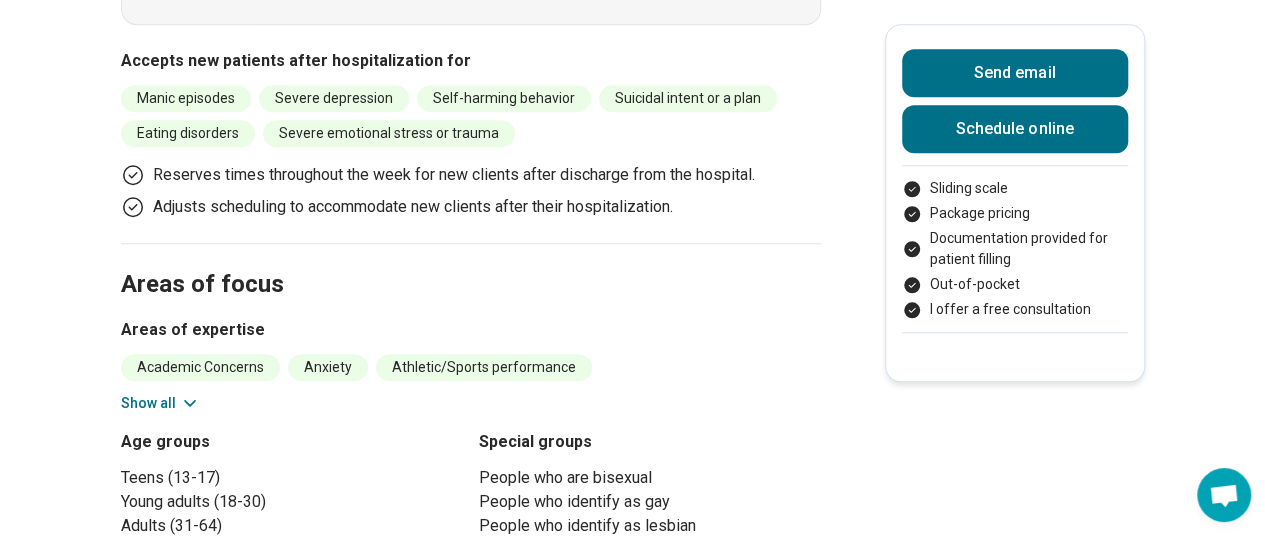 click on "Schedule online" at bounding box center (1015, 129) 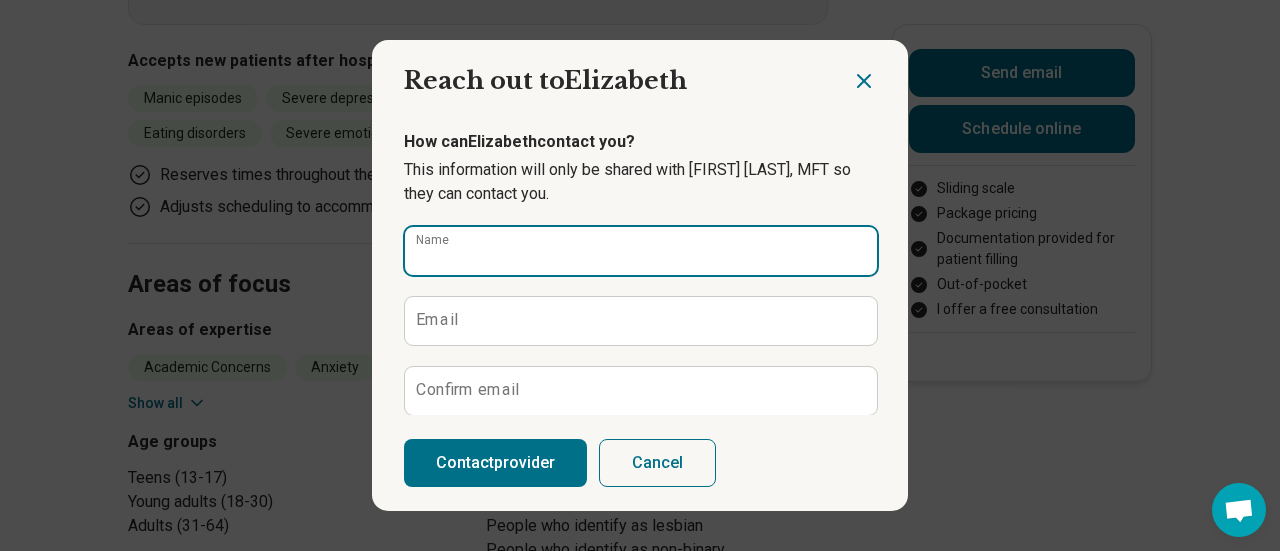 click on "Name" at bounding box center [641, 251] 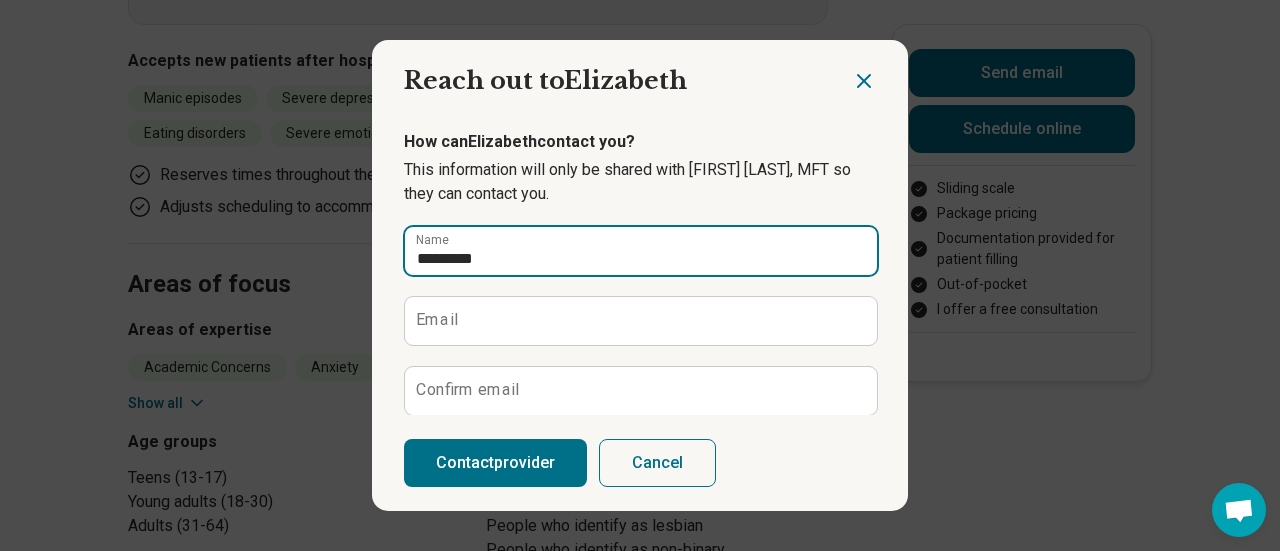 type on "*********" 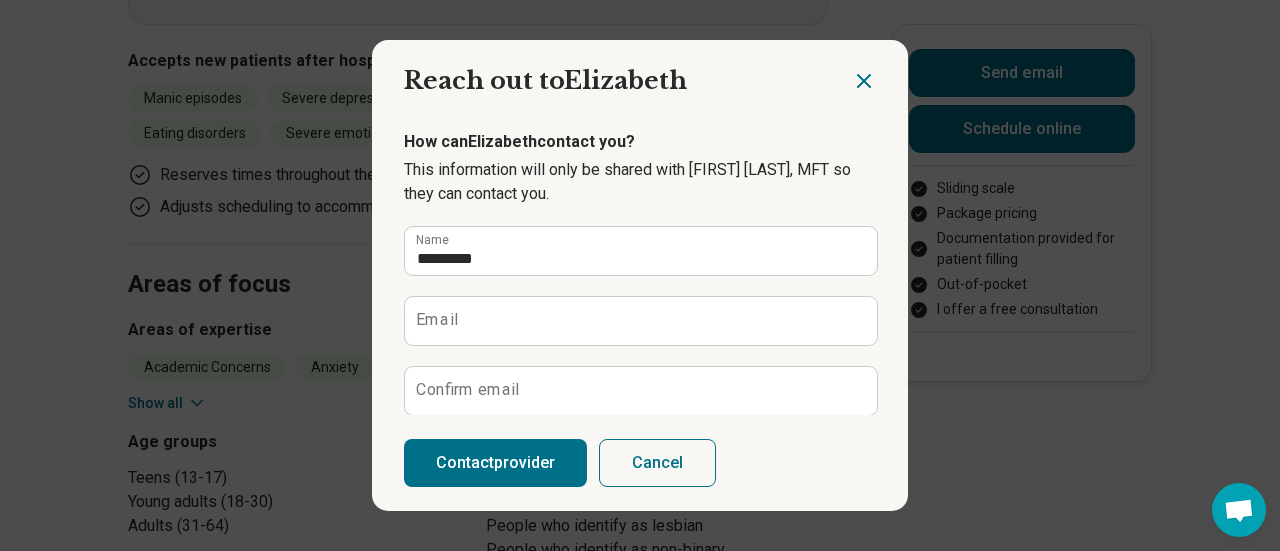 click on "Email" at bounding box center [437, 320] 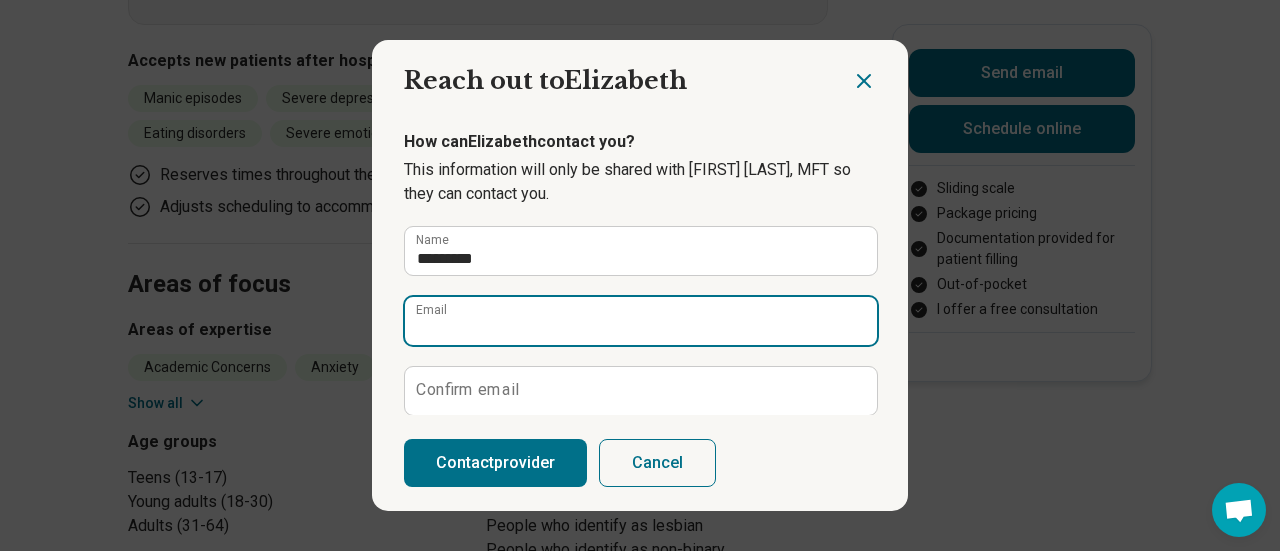 click on "Email" at bounding box center [641, 321] 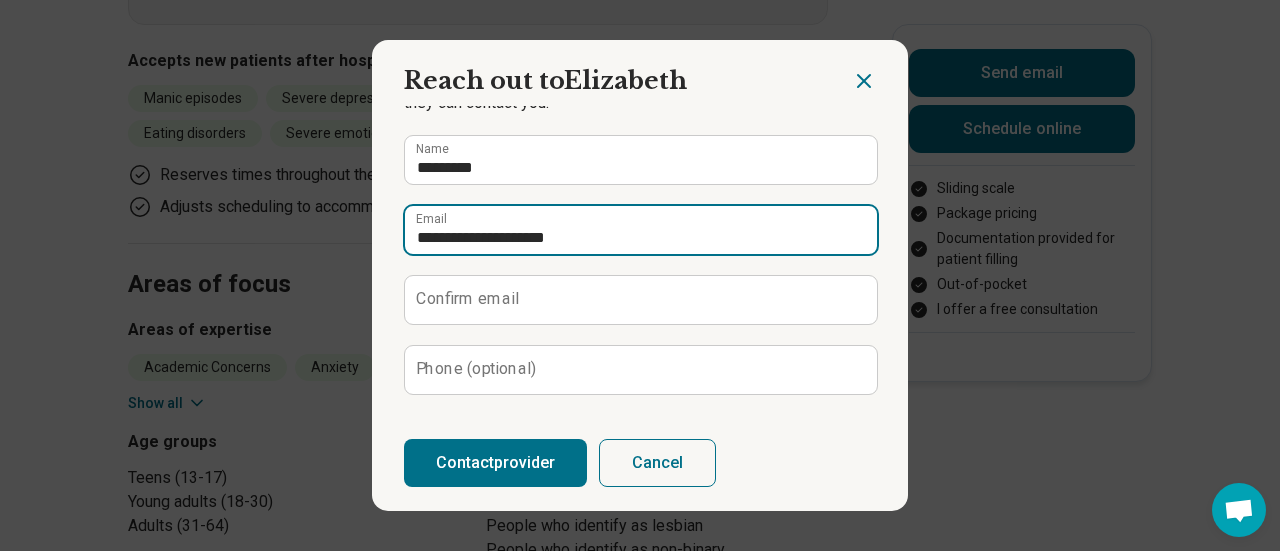 scroll, scrollTop: 90, scrollLeft: 0, axis: vertical 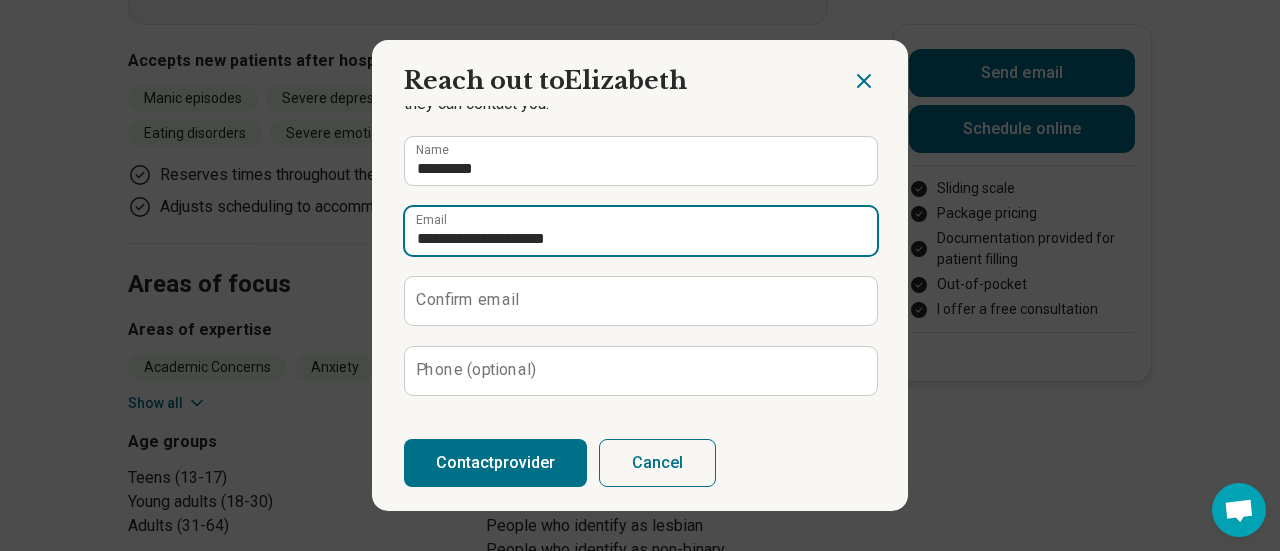 type on "**********" 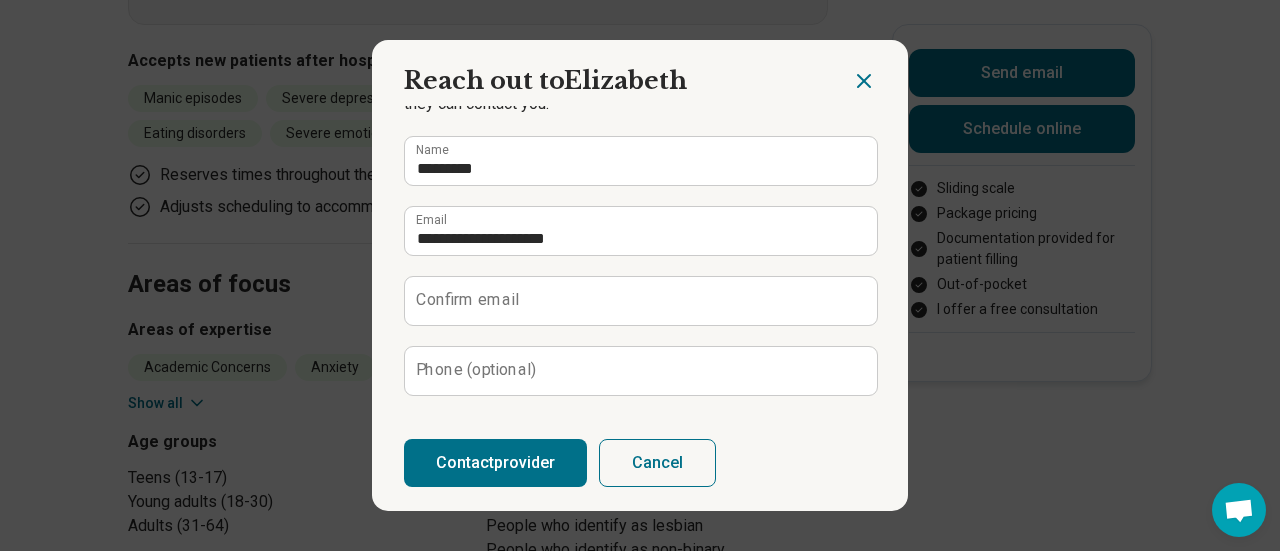 click on "Confirm email" at bounding box center (467, 300) 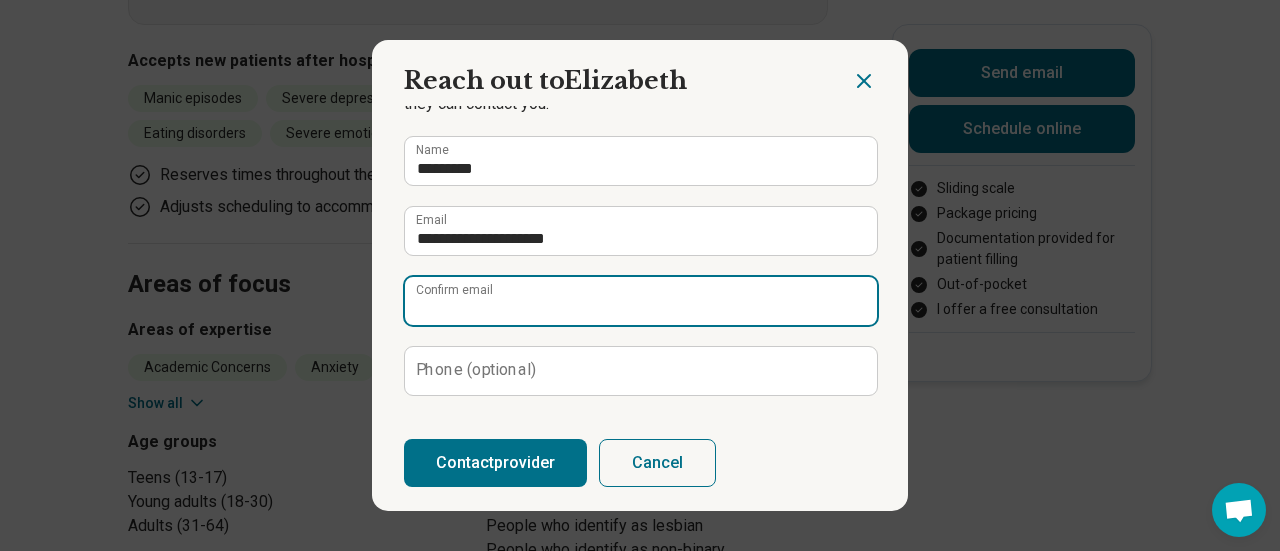 click on "Confirm email" at bounding box center [641, 301] 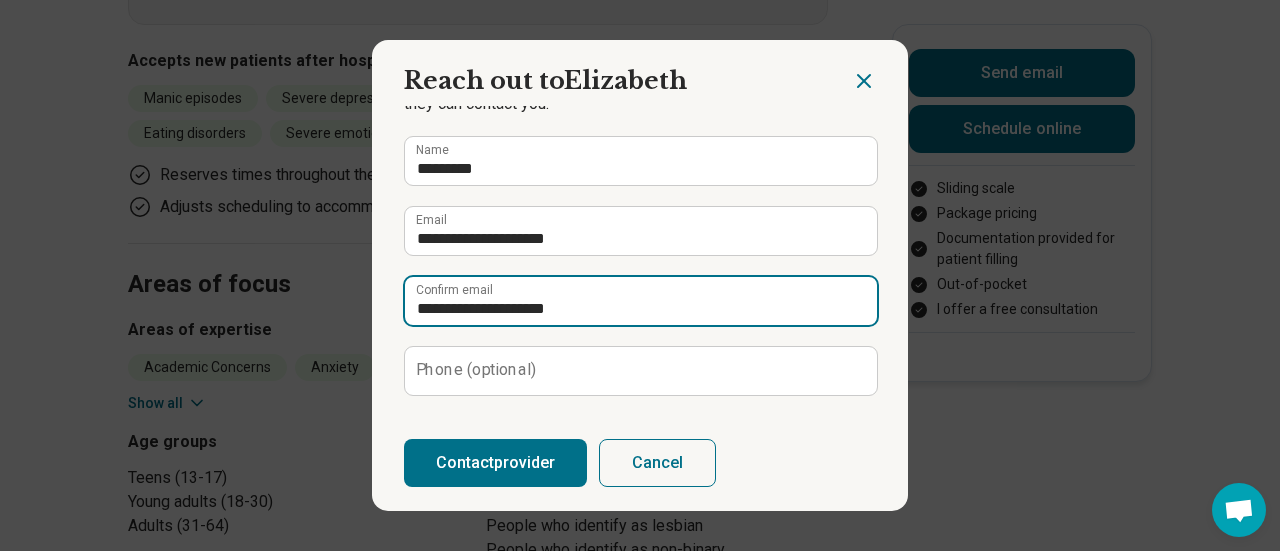 type on "**********" 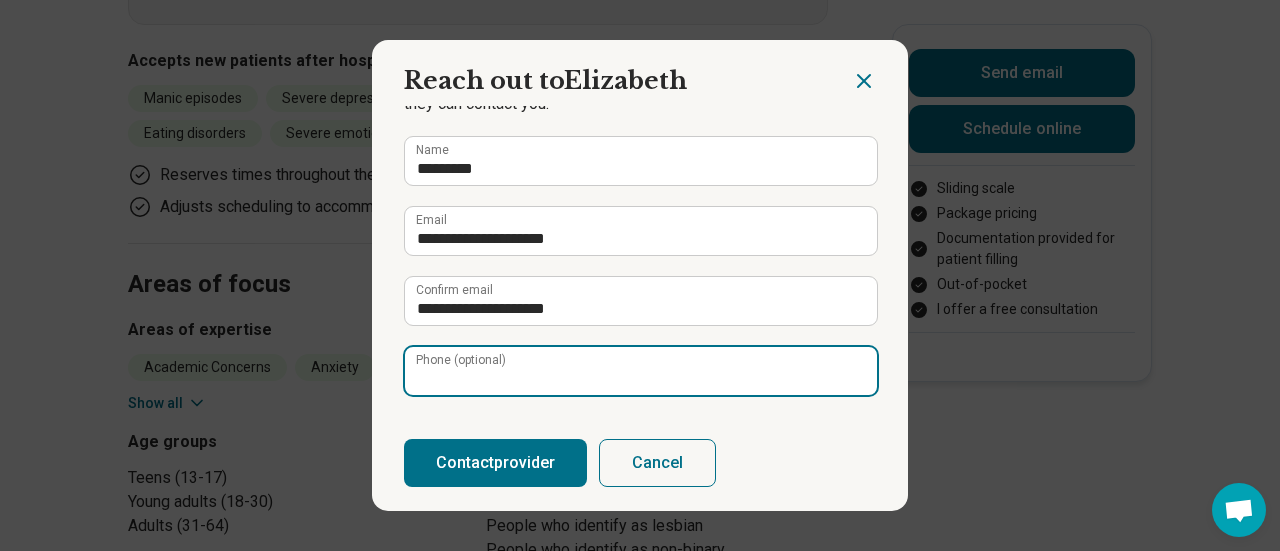 click on "Phone (optional)" at bounding box center (641, 371) 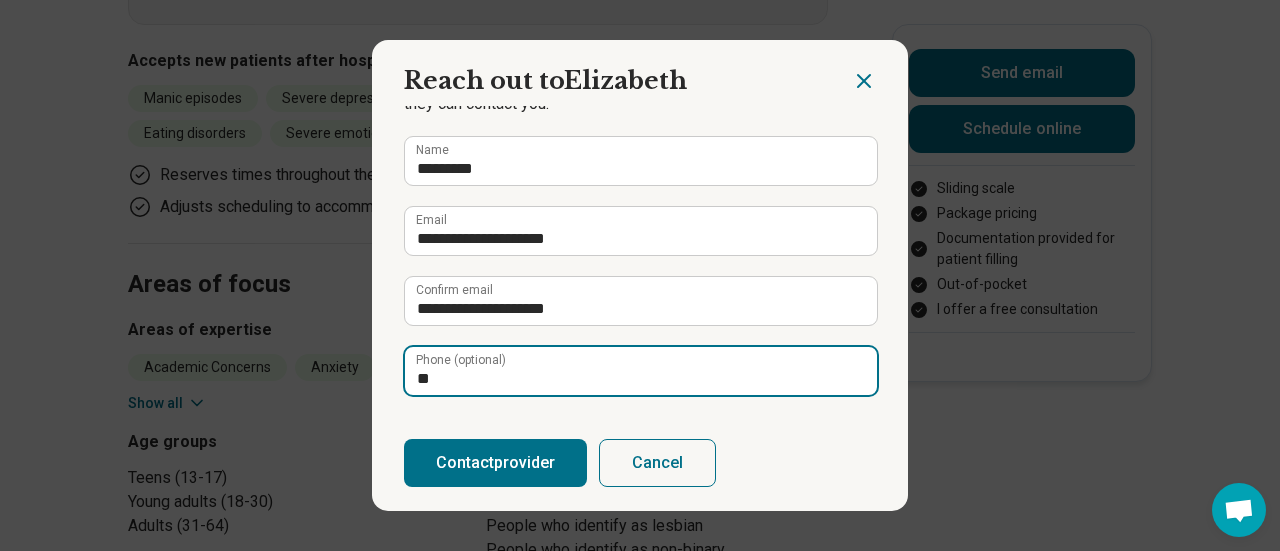 type on "*" 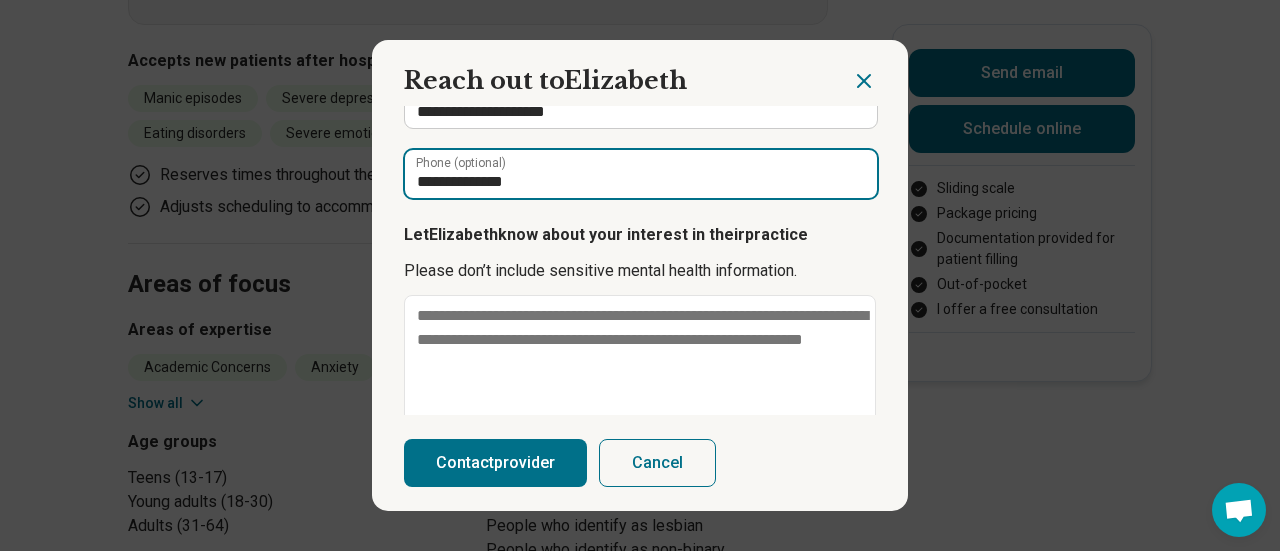 scroll, scrollTop: 353, scrollLeft: 0, axis: vertical 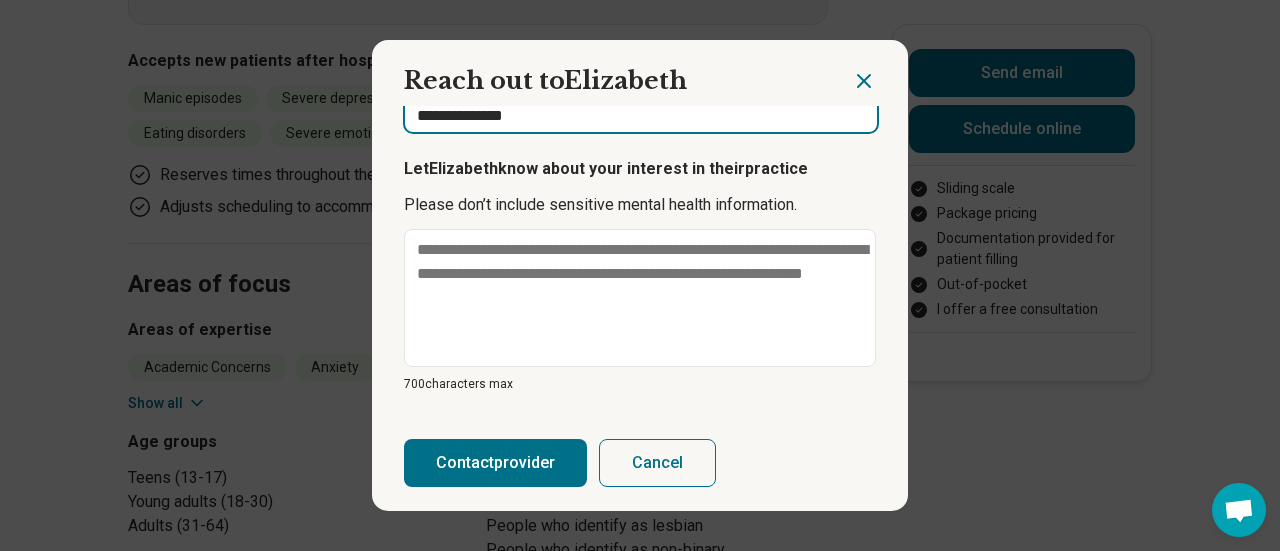 type on "**********" 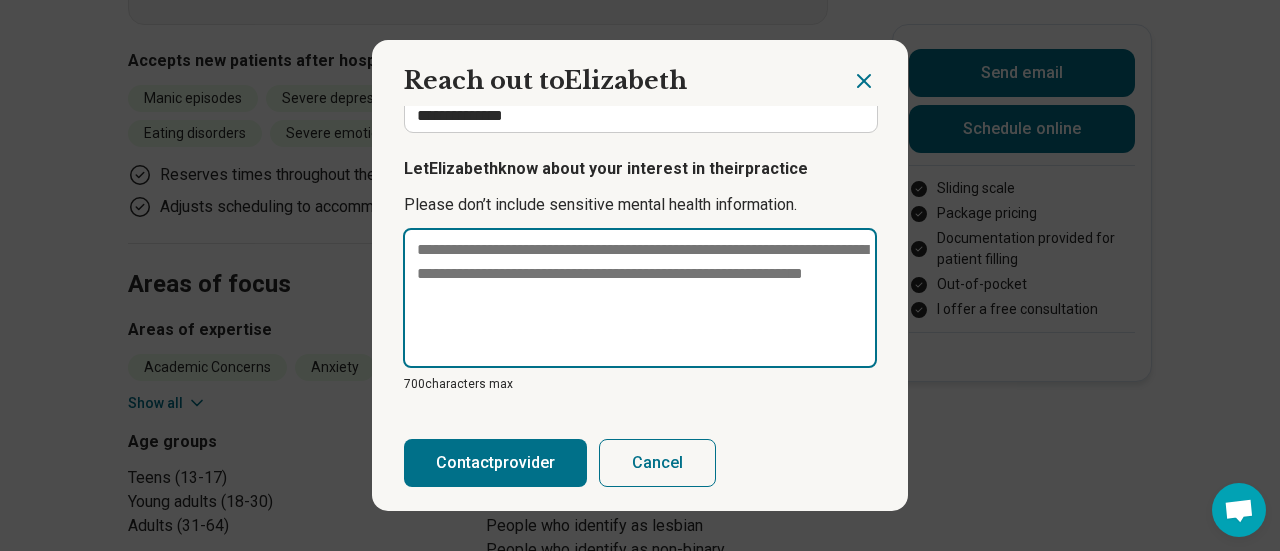 click at bounding box center (640, 298) 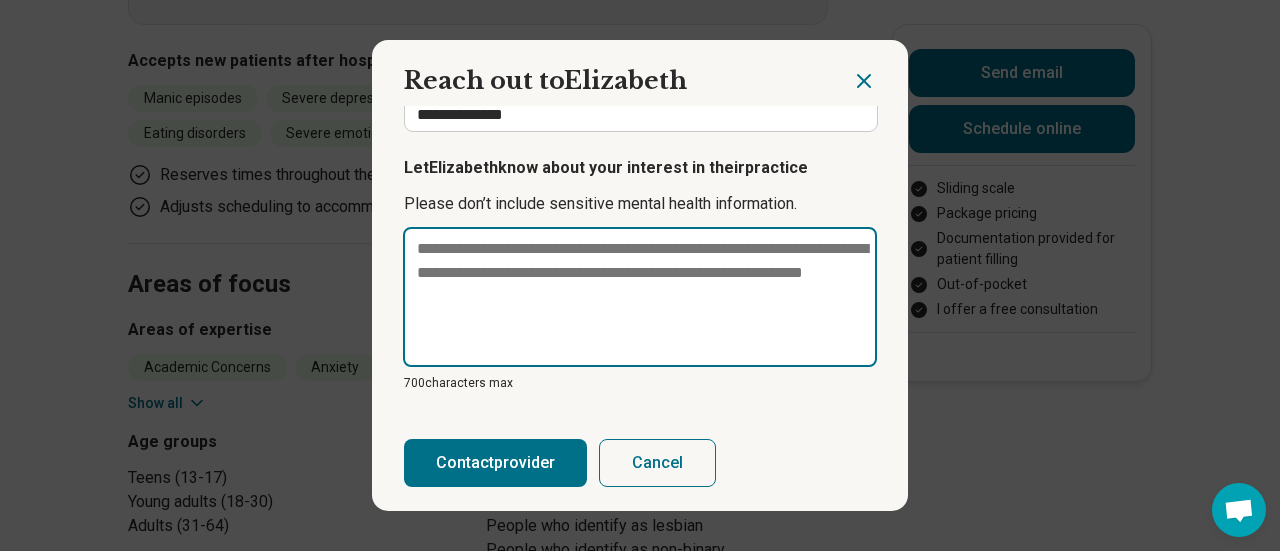 scroll, scrollTop: 354, scrollLeft: 0, axis: vertical 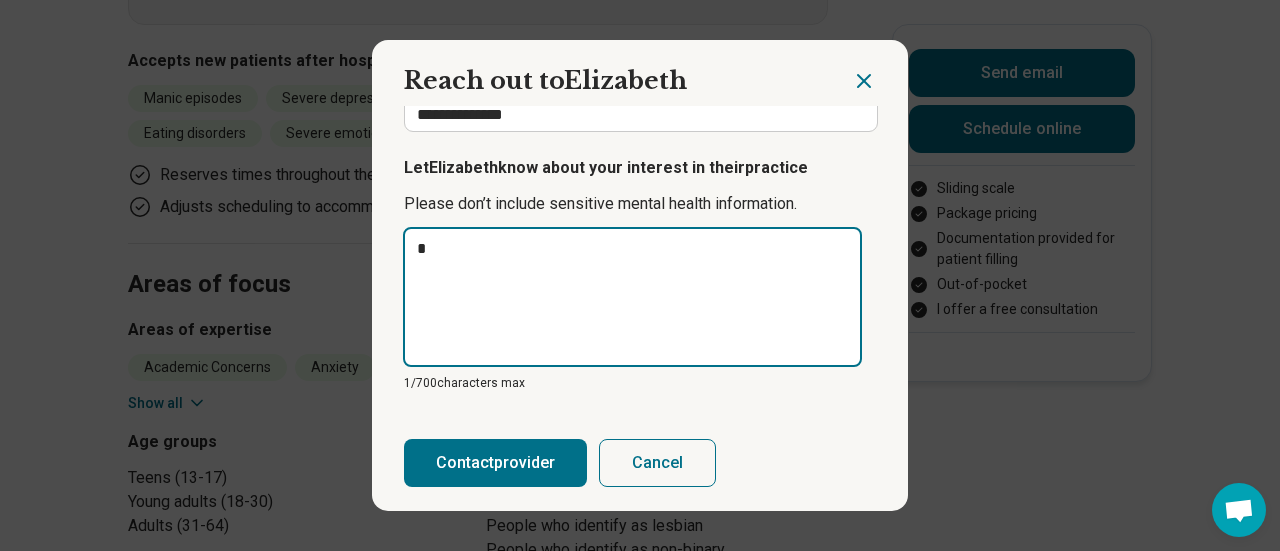 type 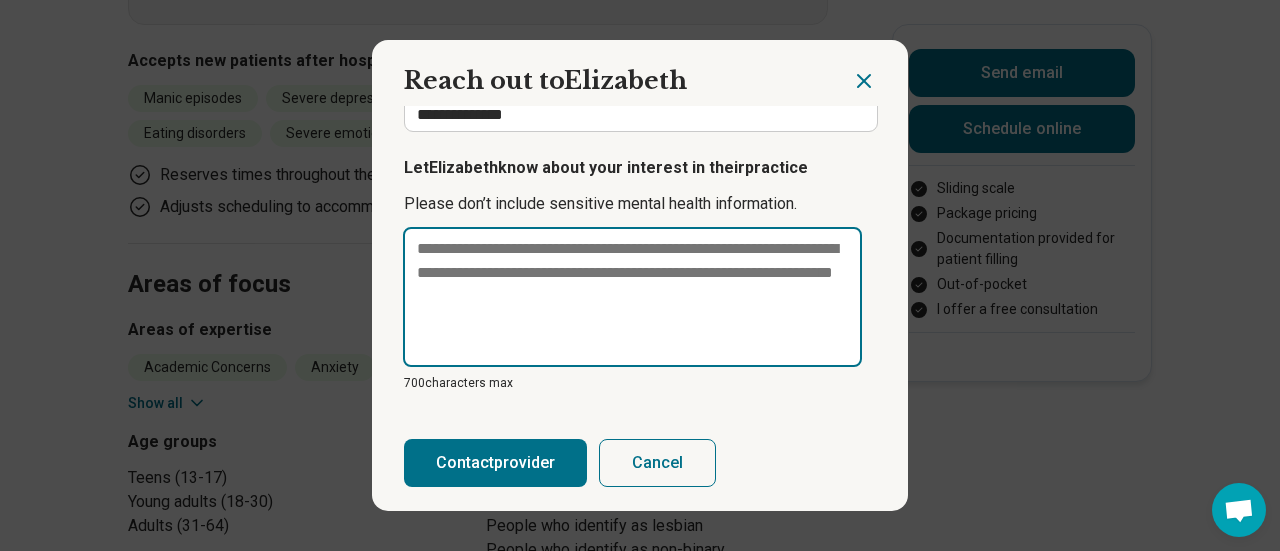 type on "*" 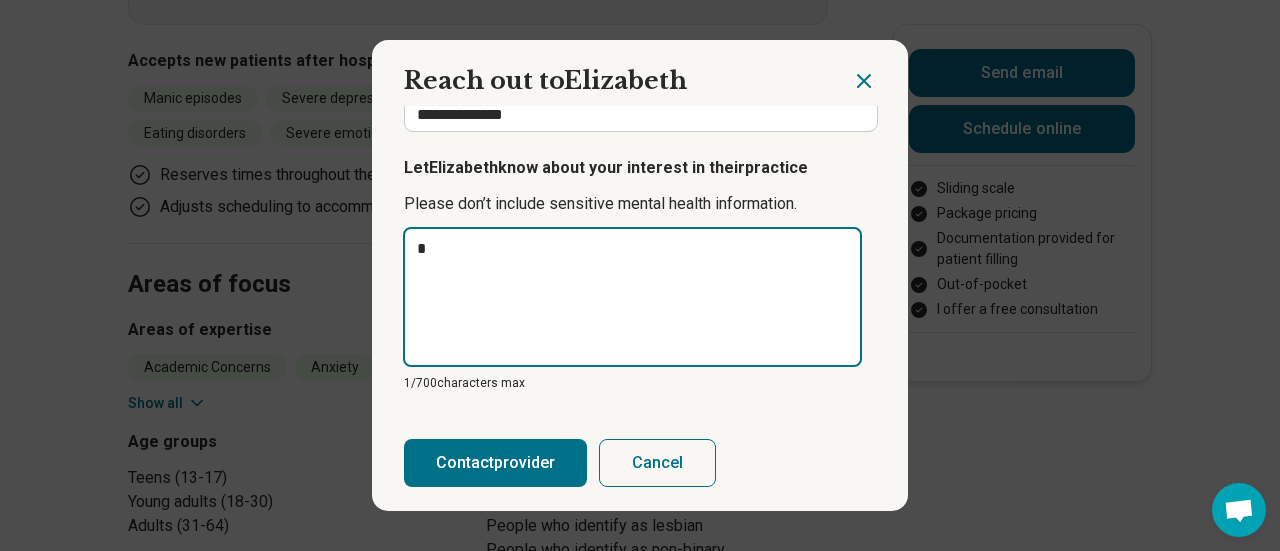 type on "**" 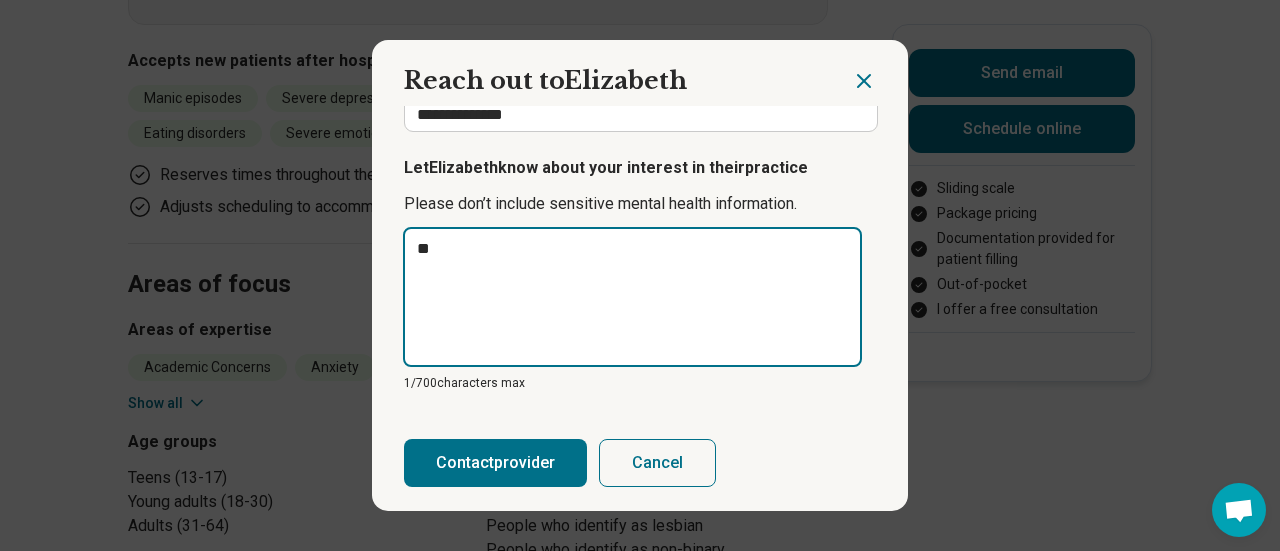 type on "***" 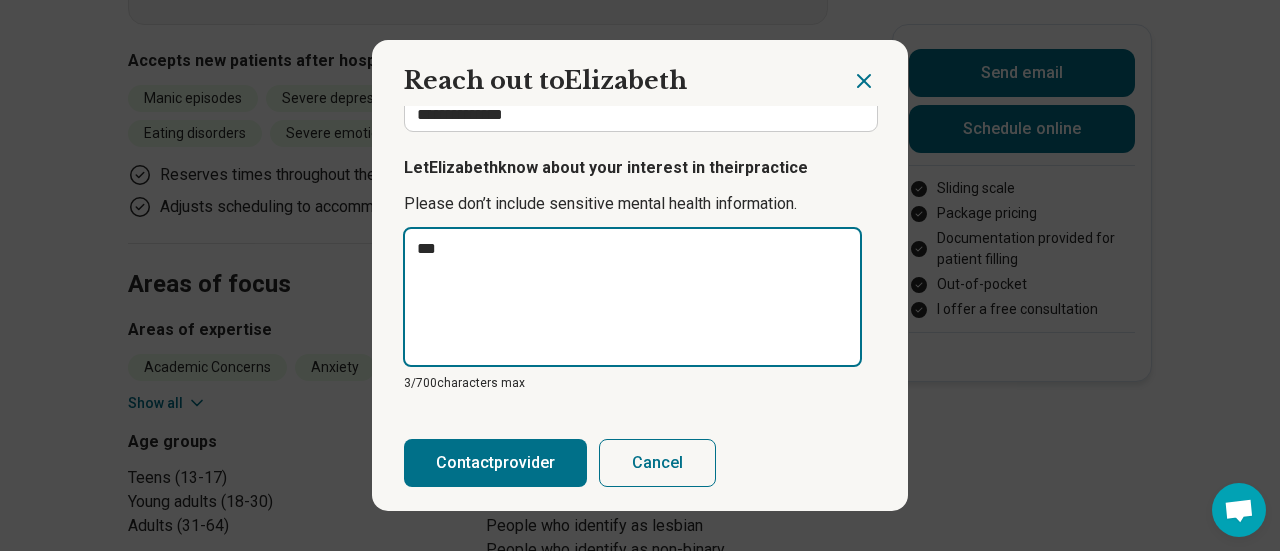type on "****" 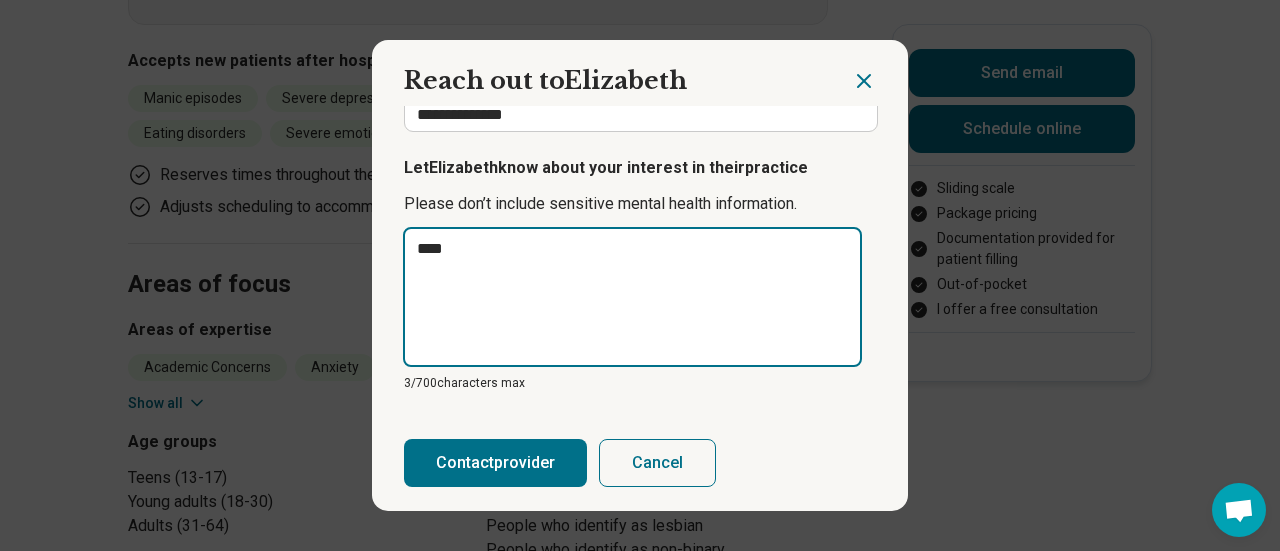 type on "*****" 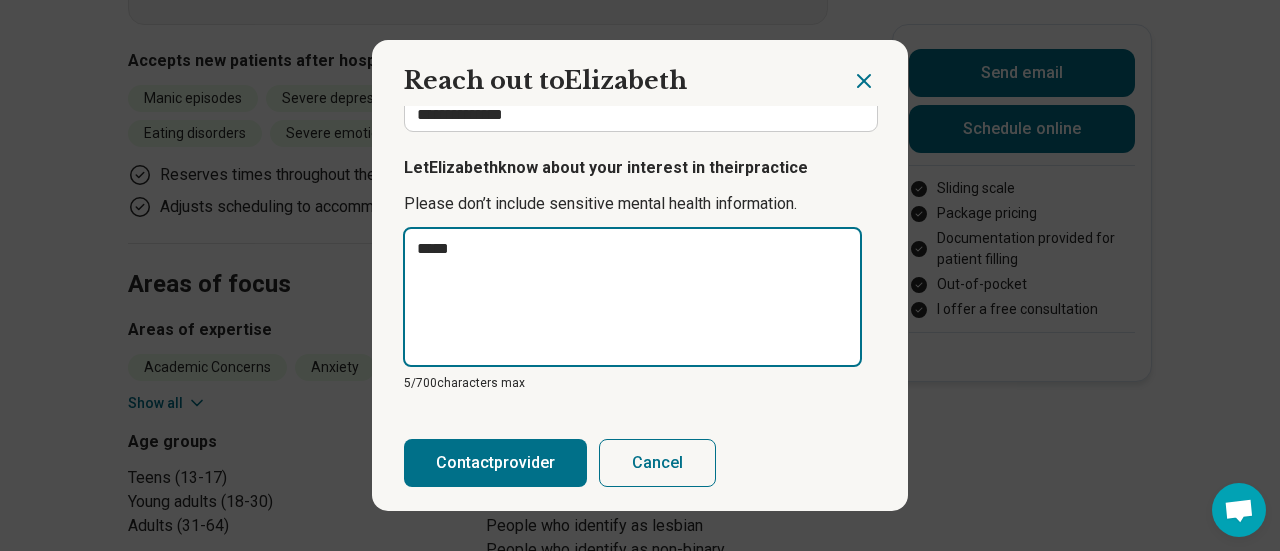 type on "******" 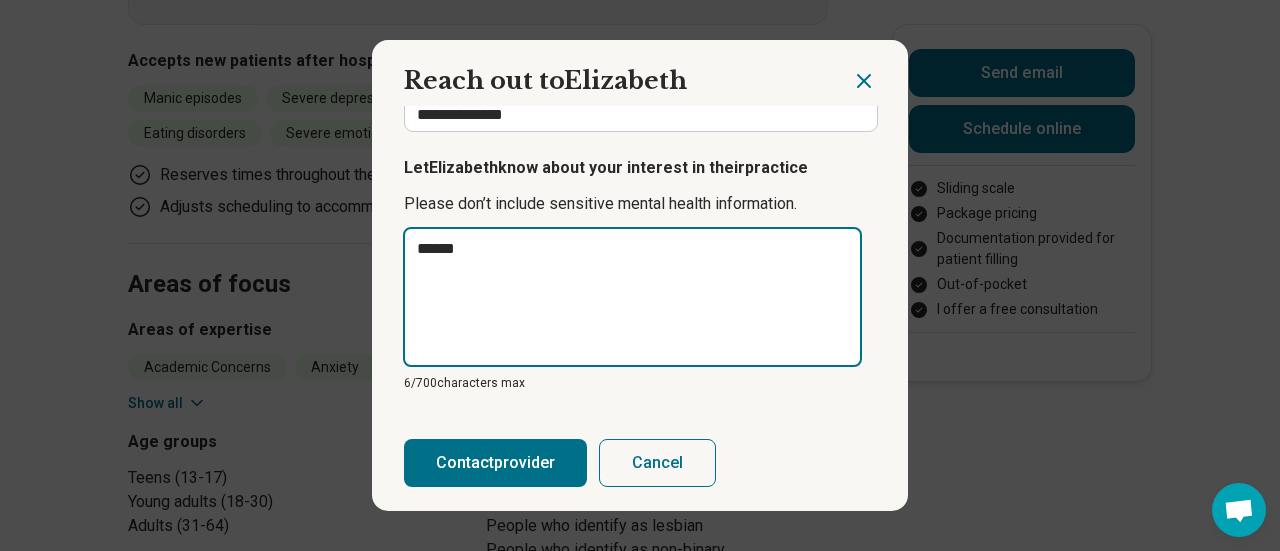 type on "******" 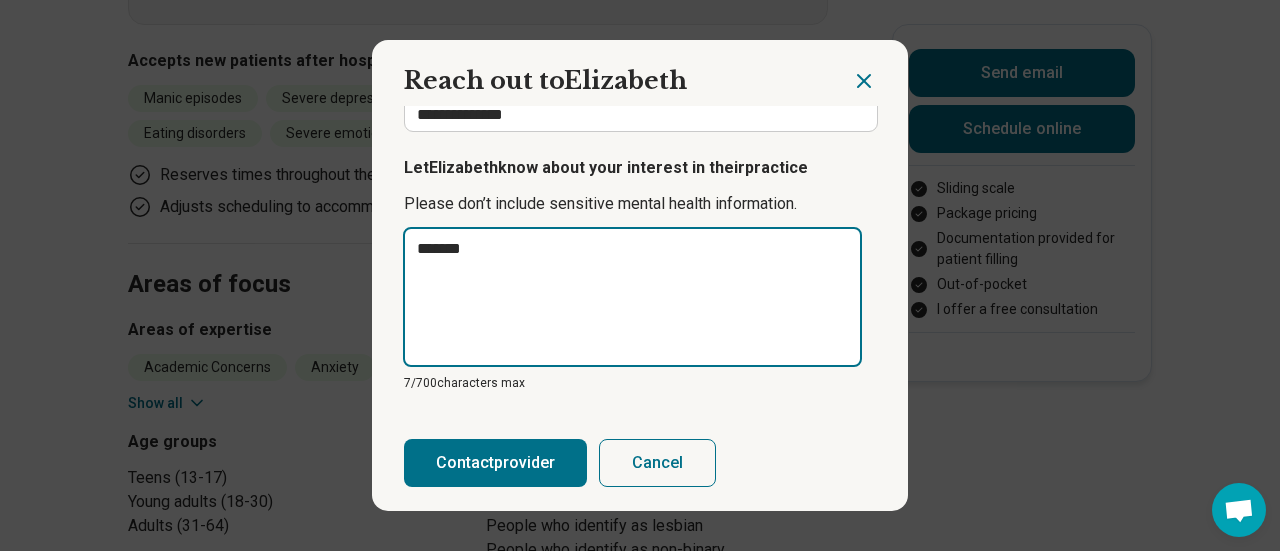 type on "********" 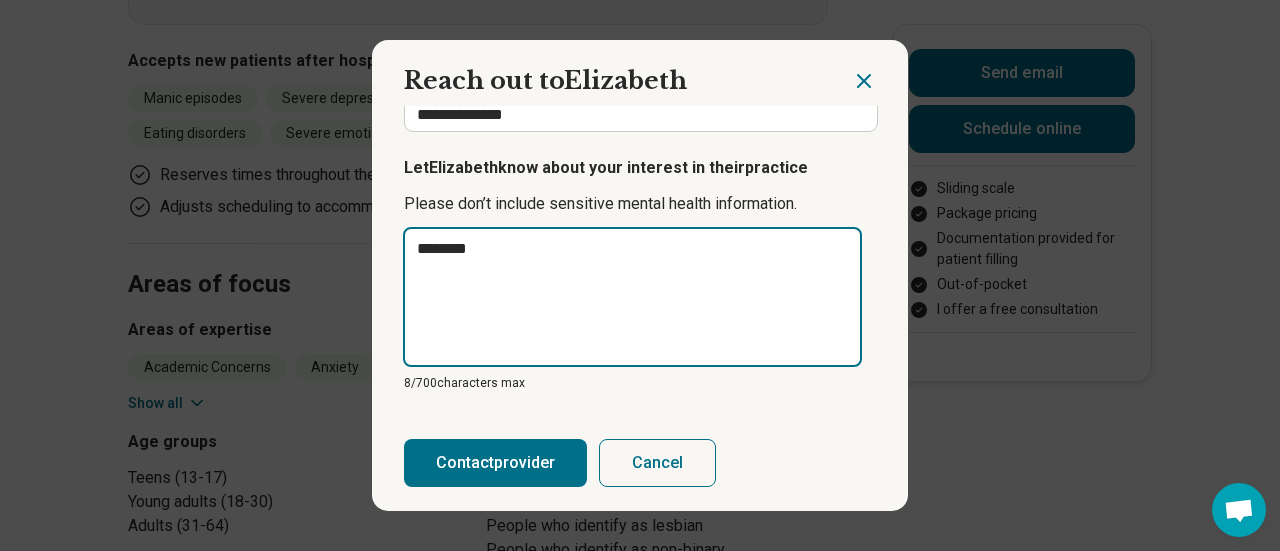 type on "*********" 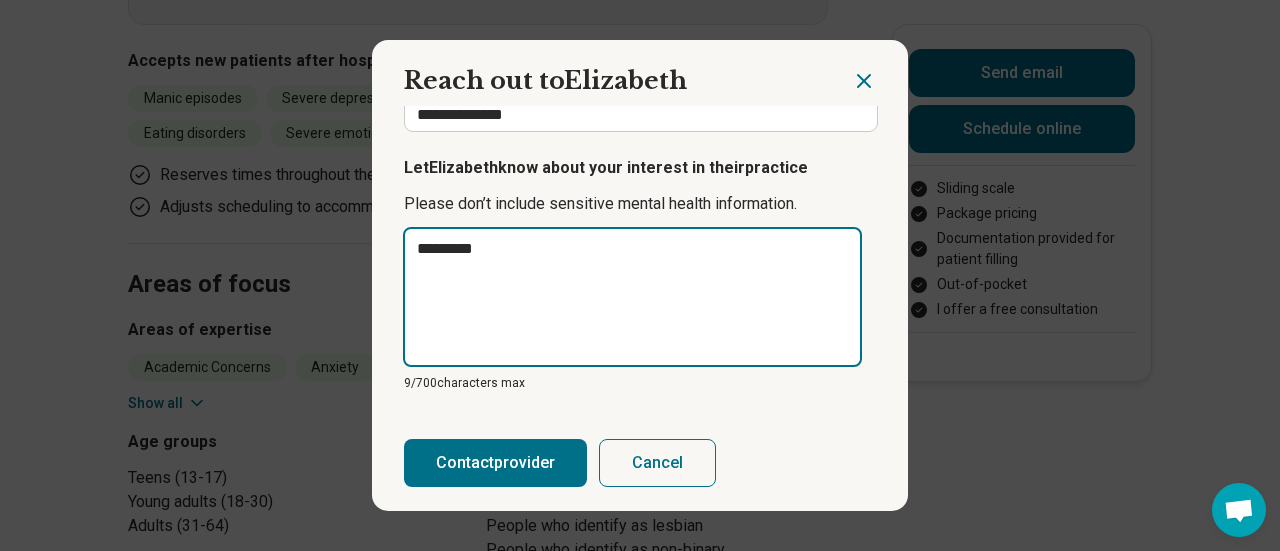 type on "**********" 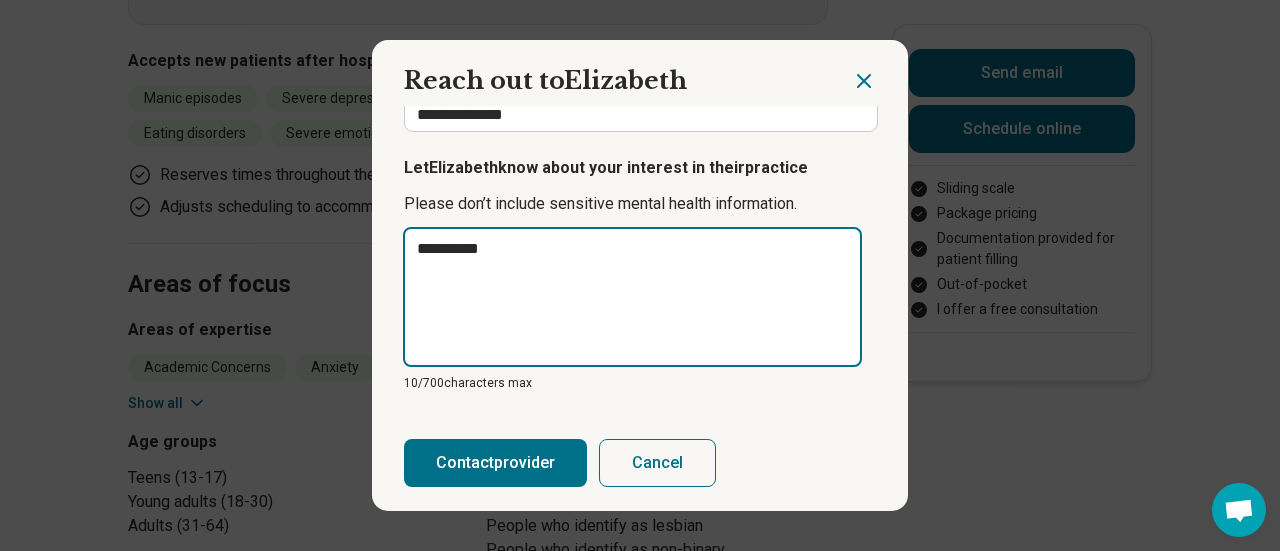 type on "**********" 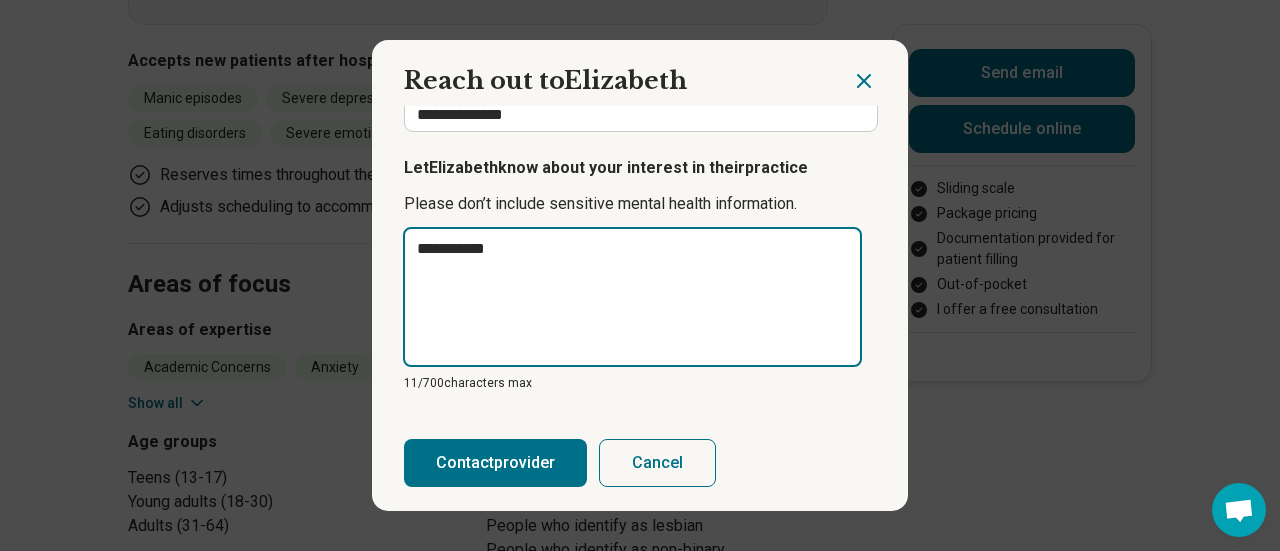 type on "**********" 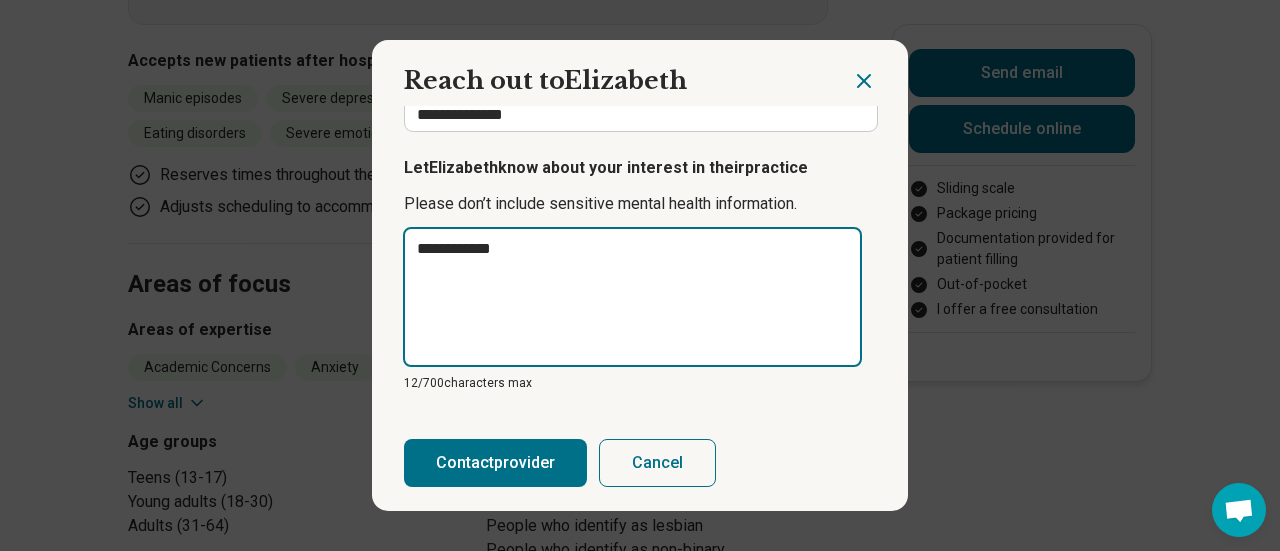 type on "**********" 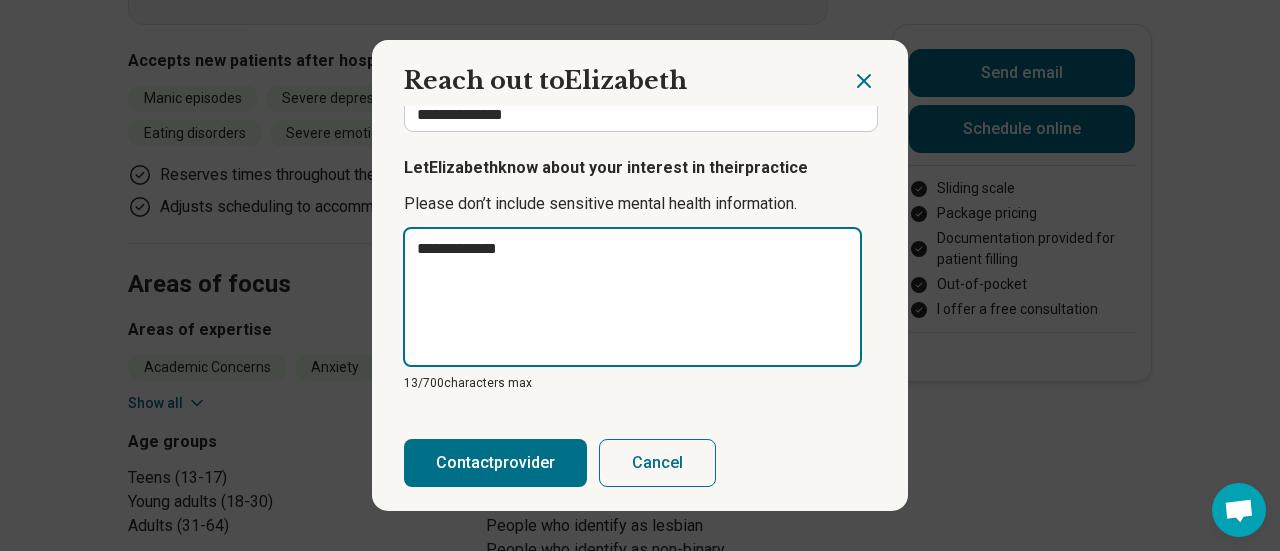 type on "**********" 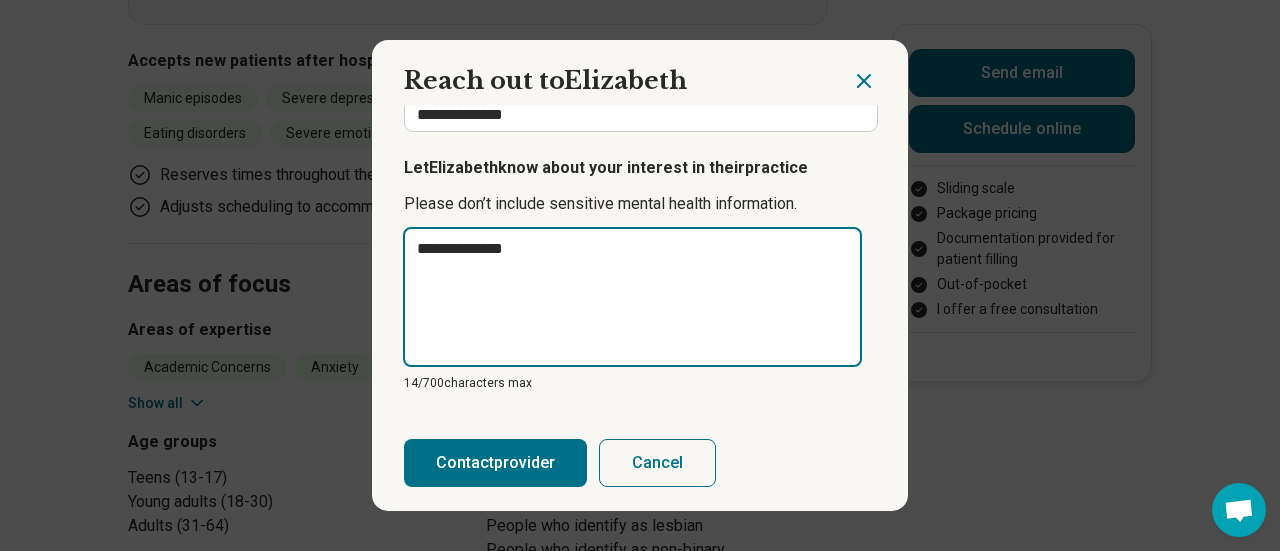 type on "**********" 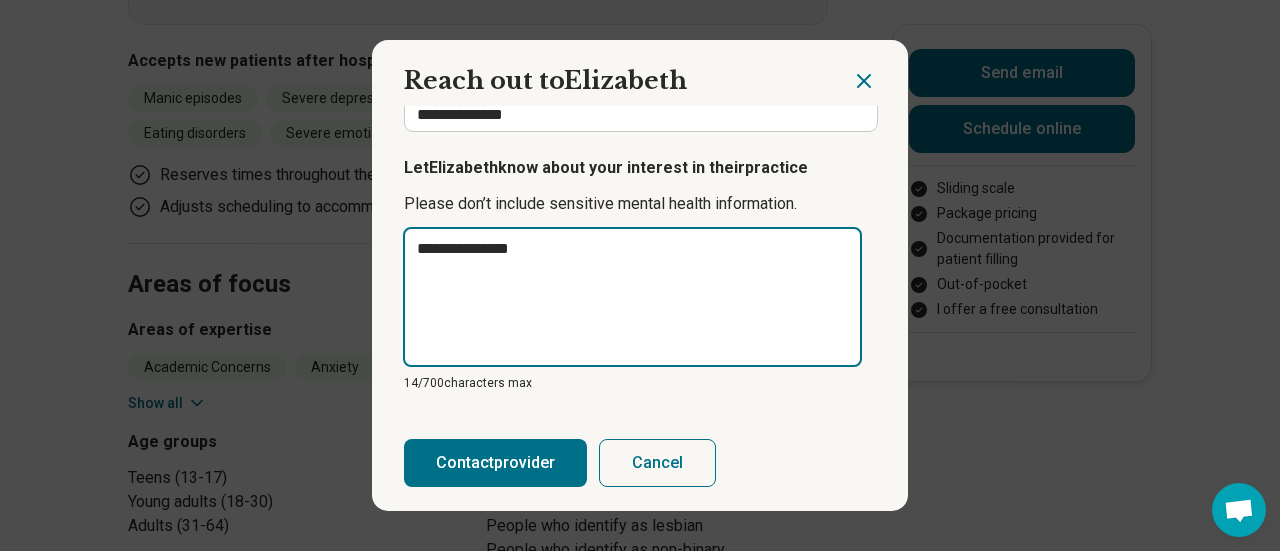 type on "**********" 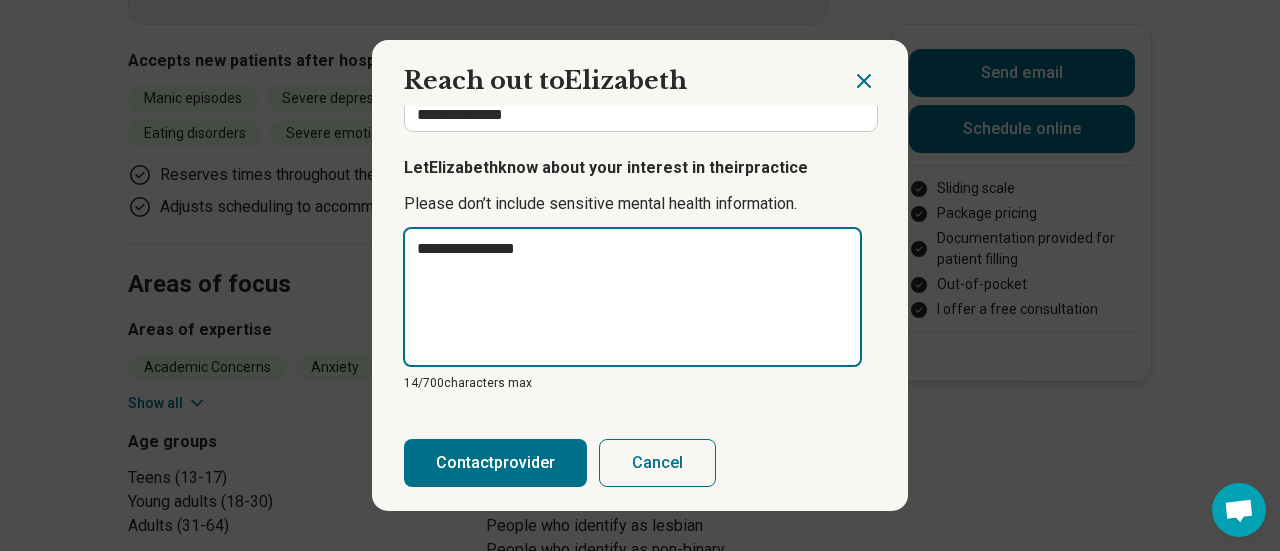 type on "*" 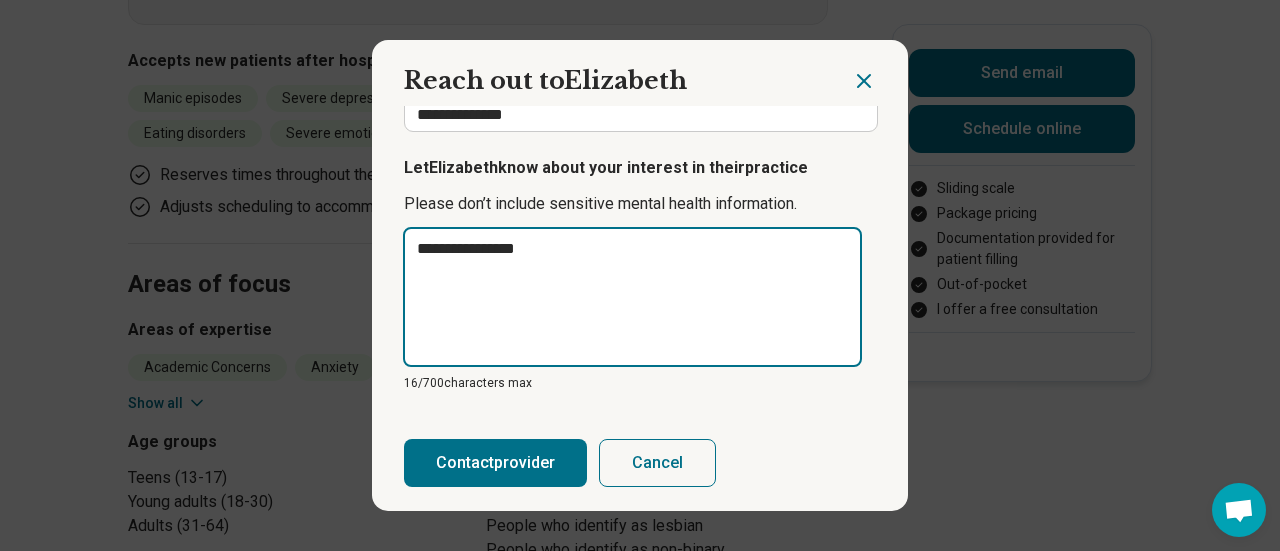 type on "**********" 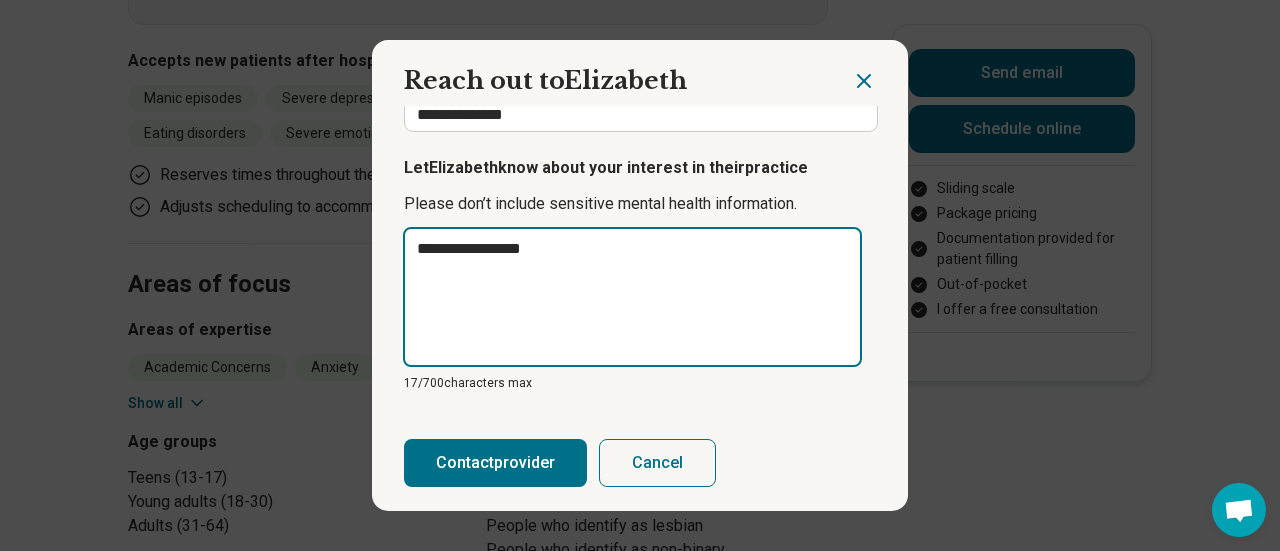type on "**********" 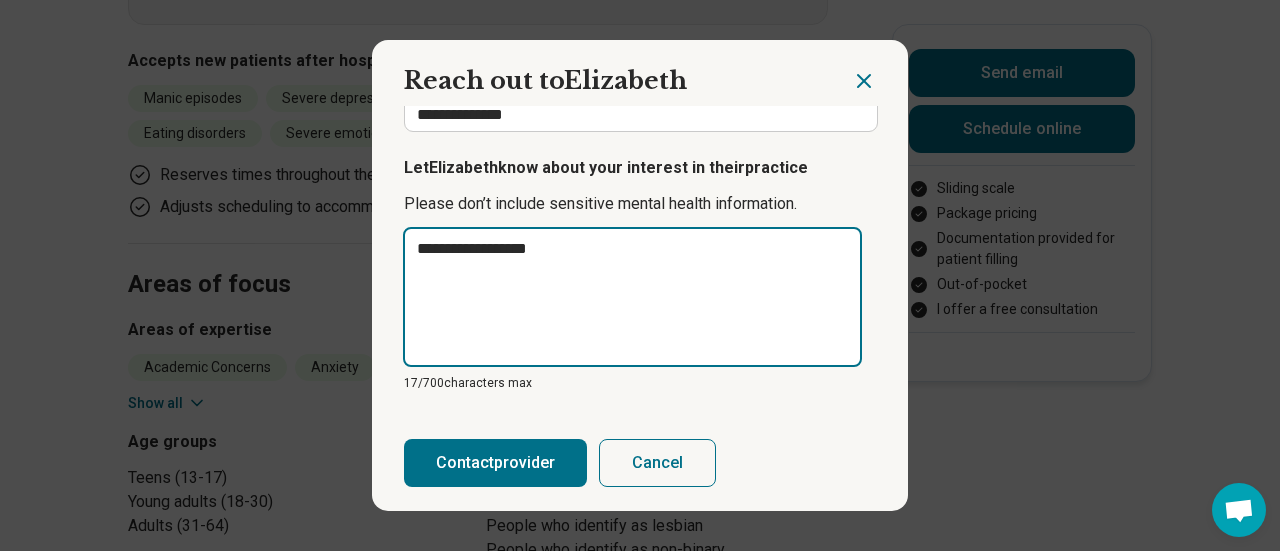 type on "**********" 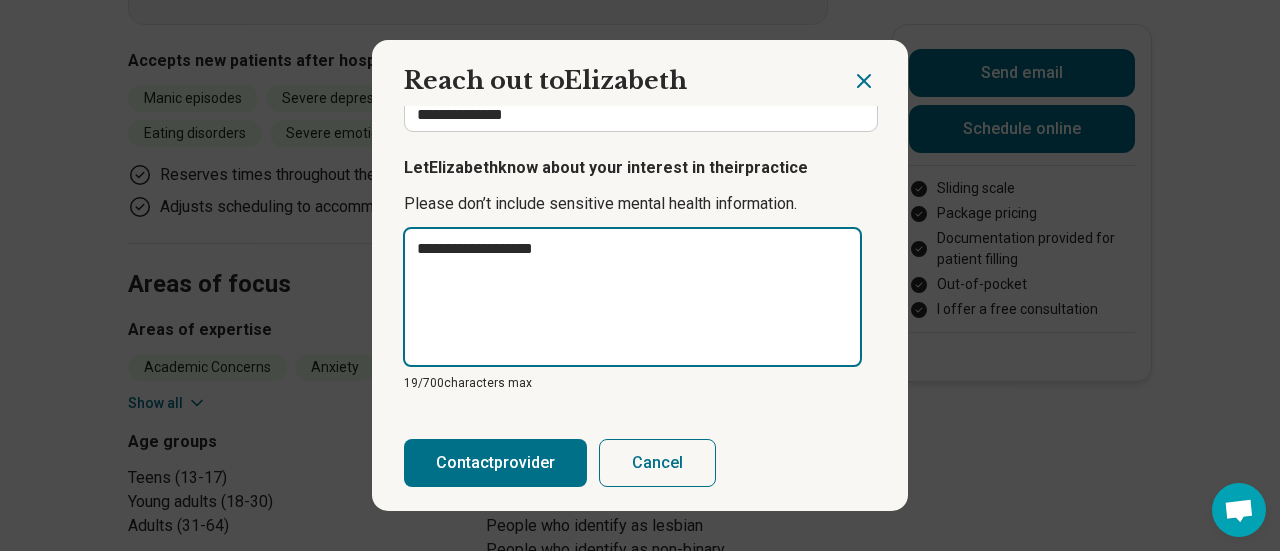 type on "**********" 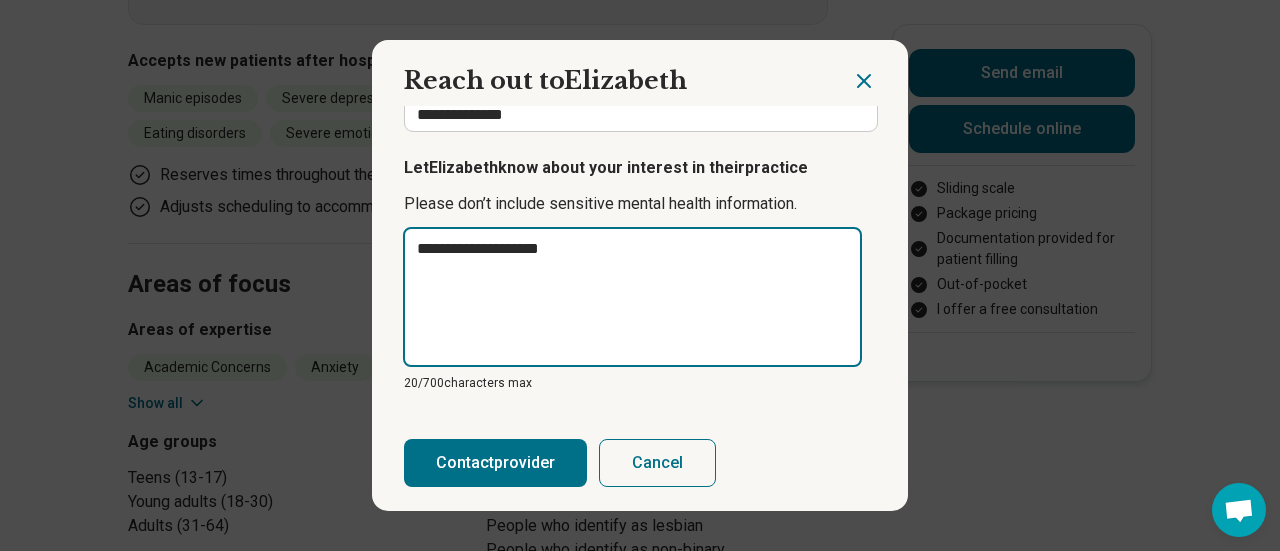 type on "**********" 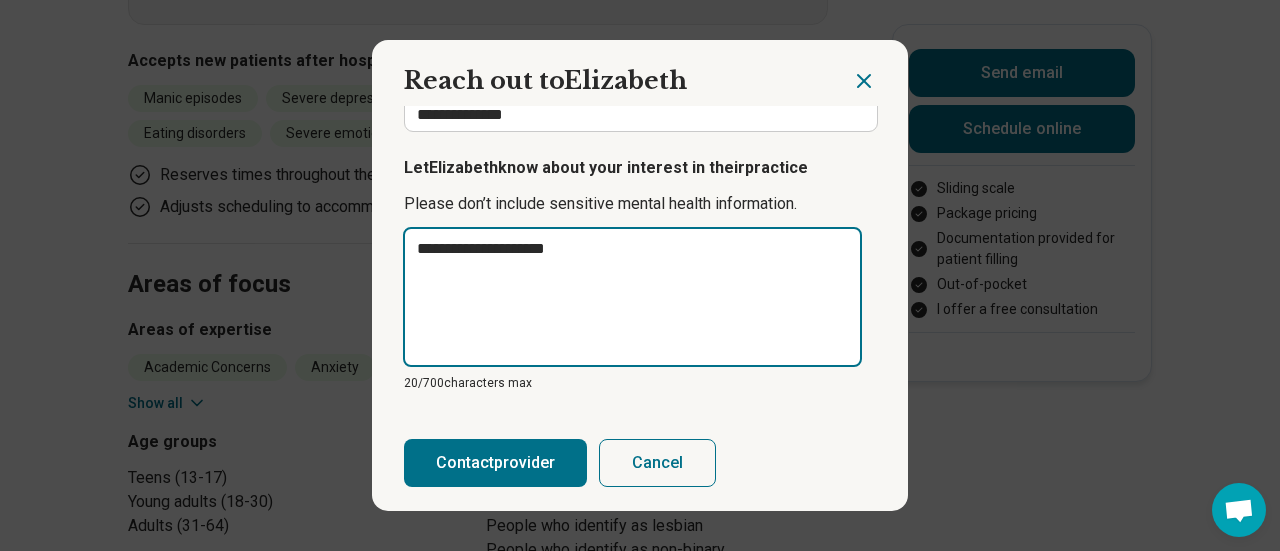 type on "**********" 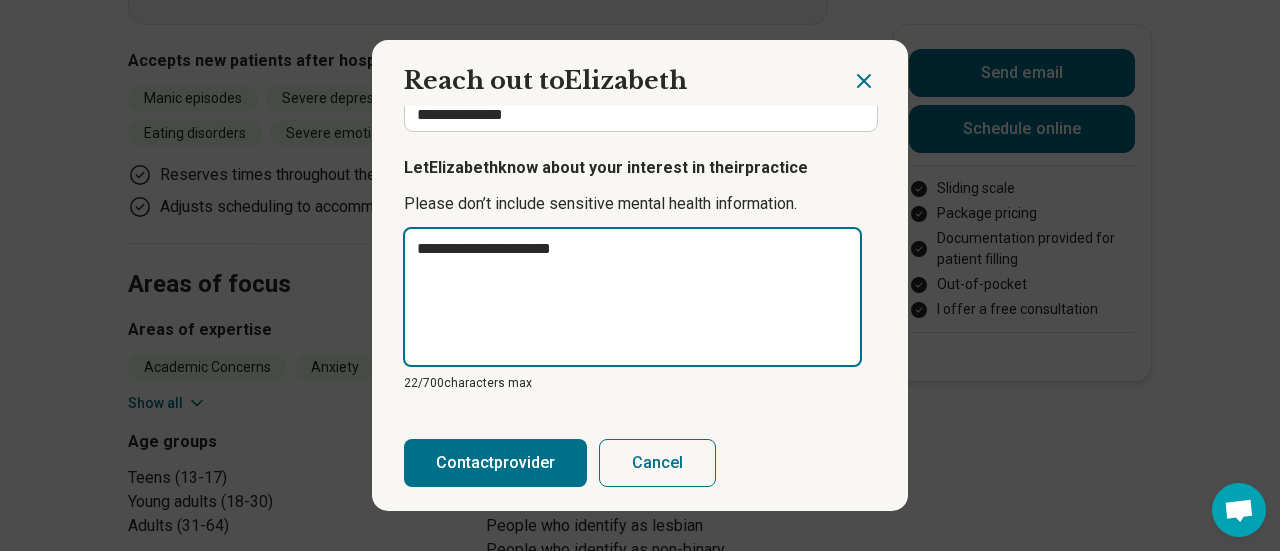 type on "**********" 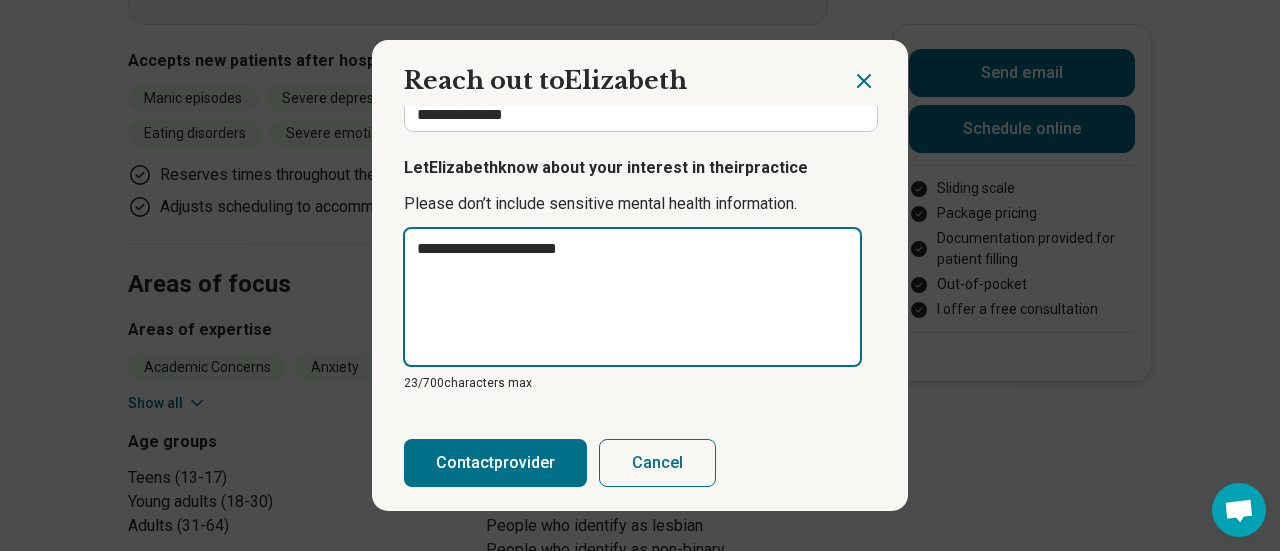type on "**********" 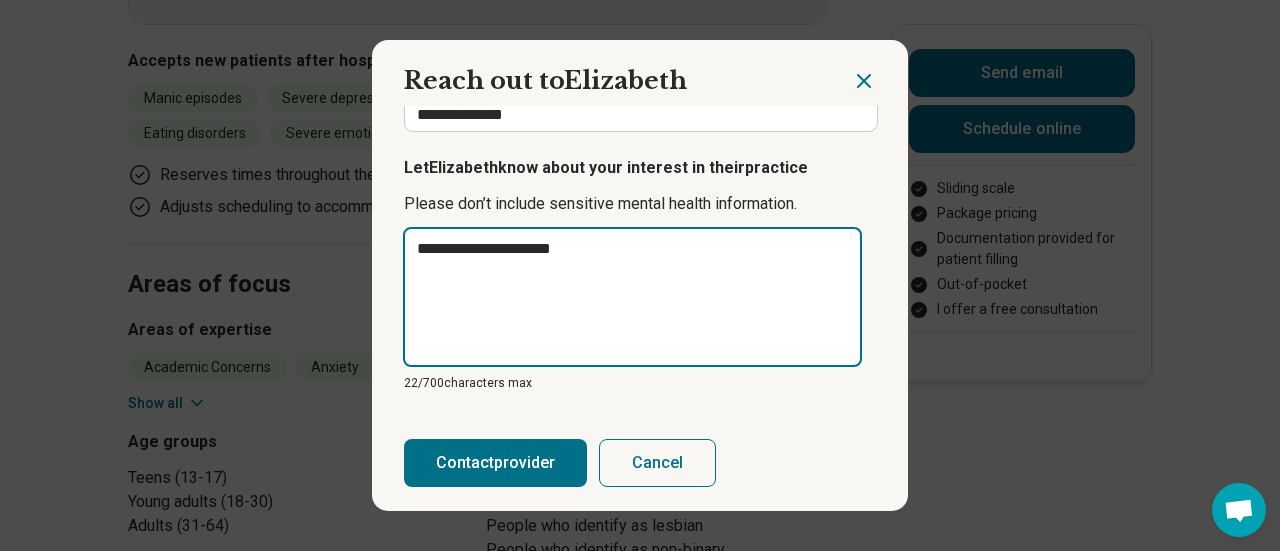 type on "**********" 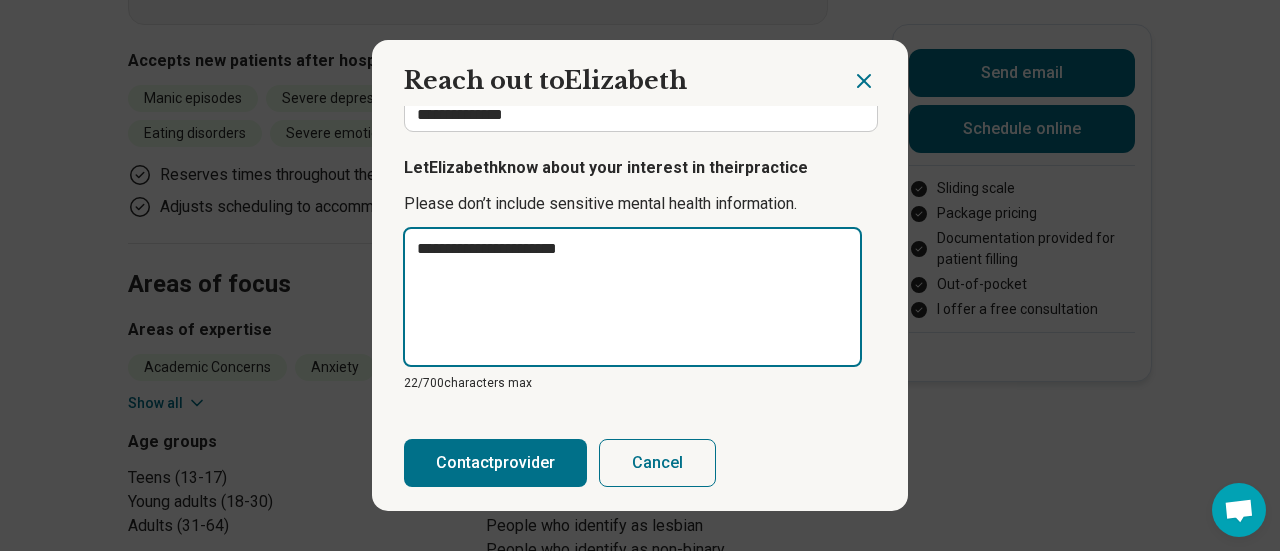 type on "**********" 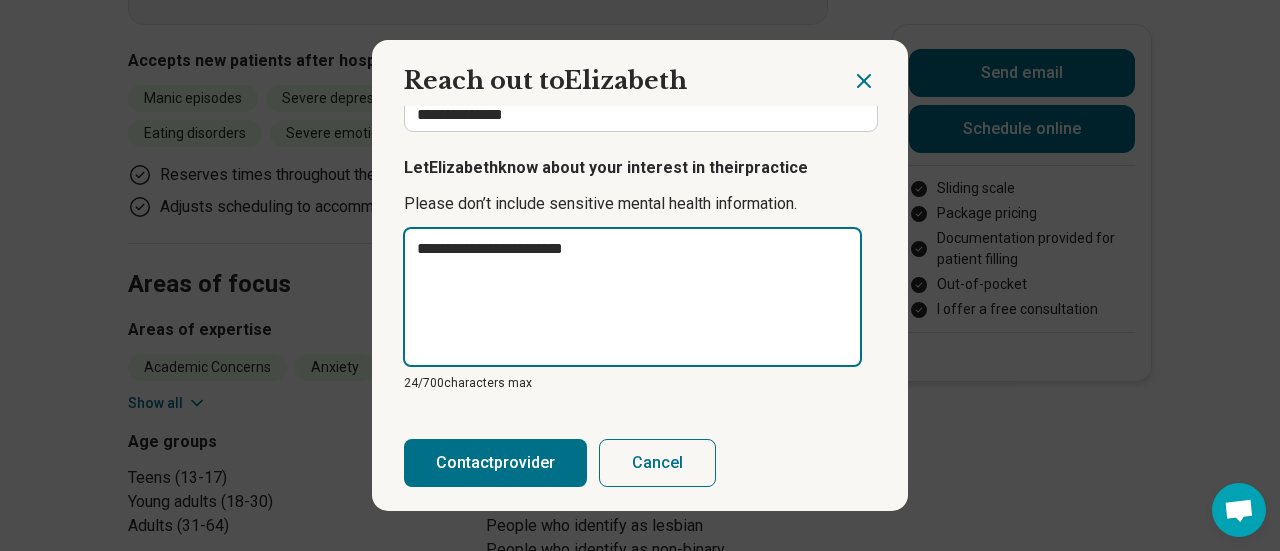 type on "**********" 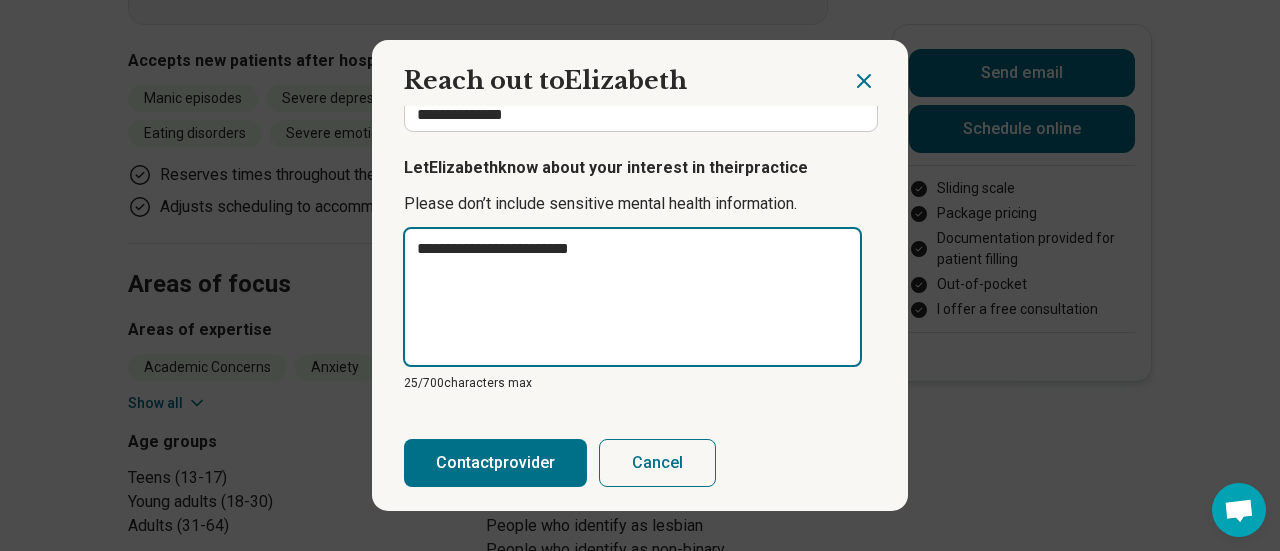 type on "**********" 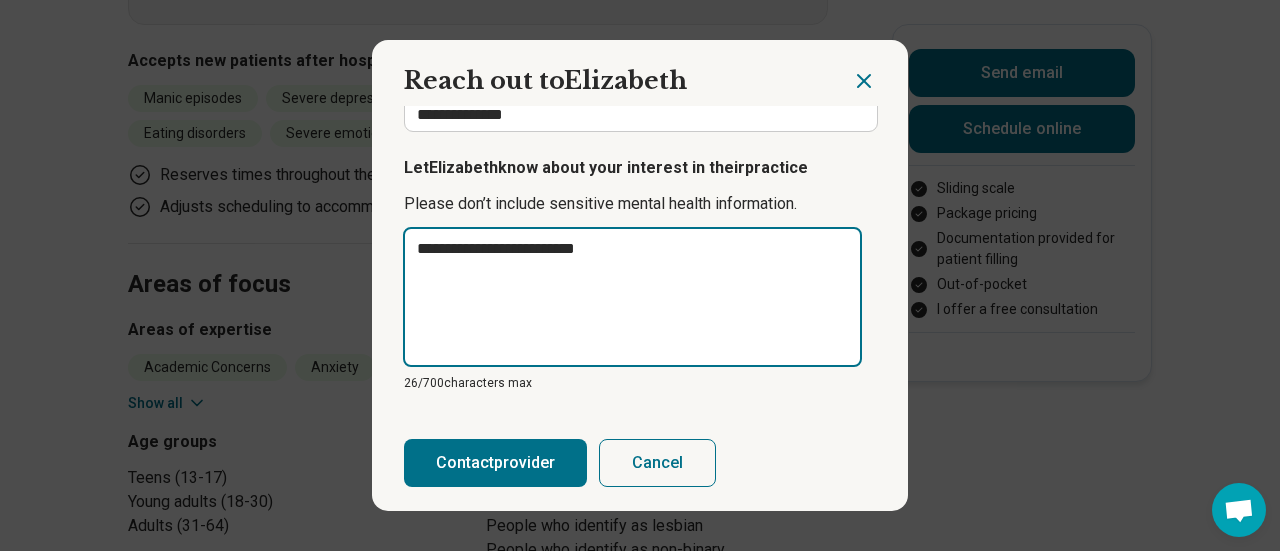type on "**********" 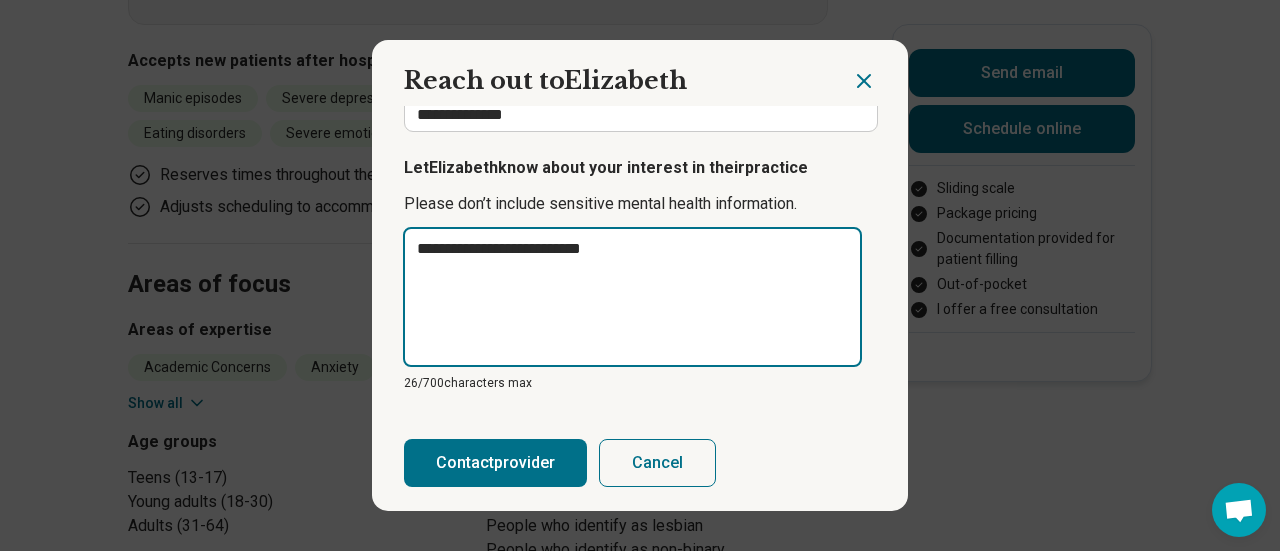 type on "**********" 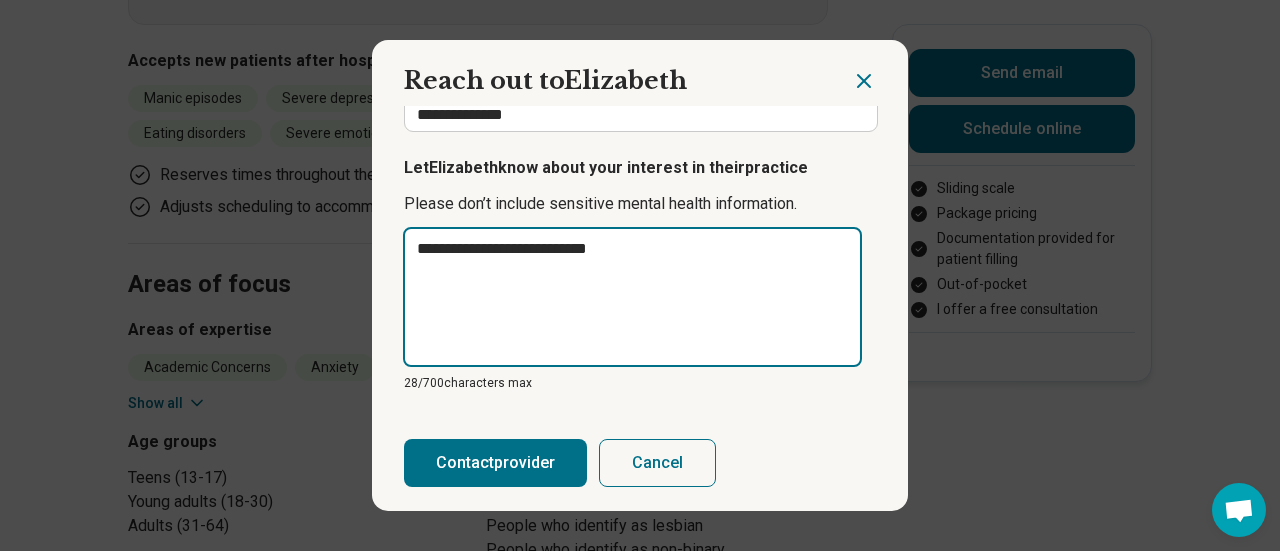 type on "**********" 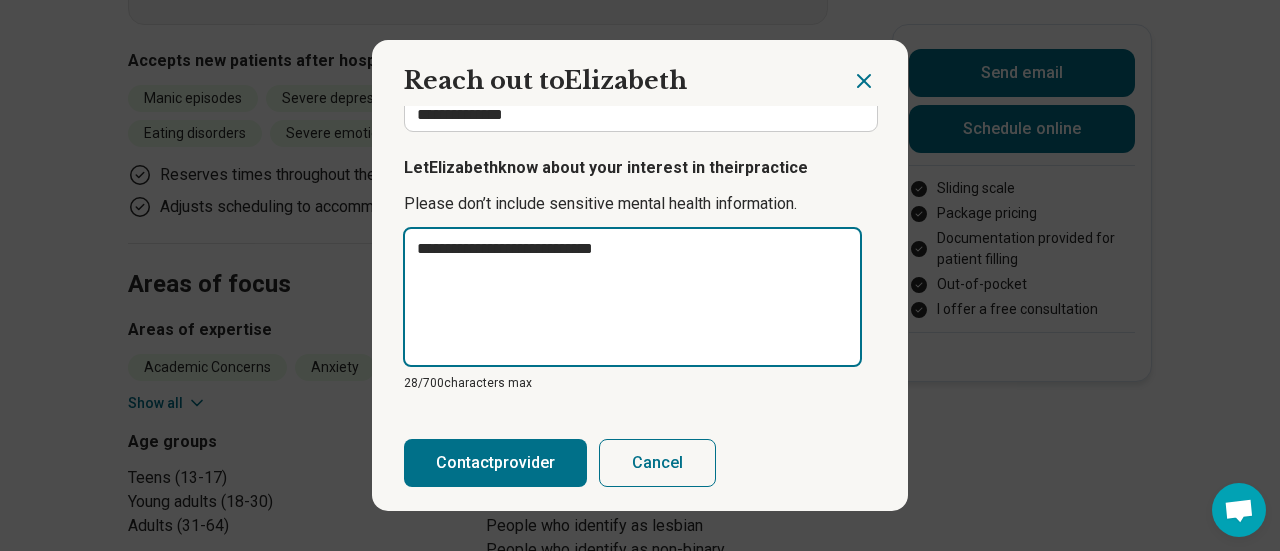 type on "**********" 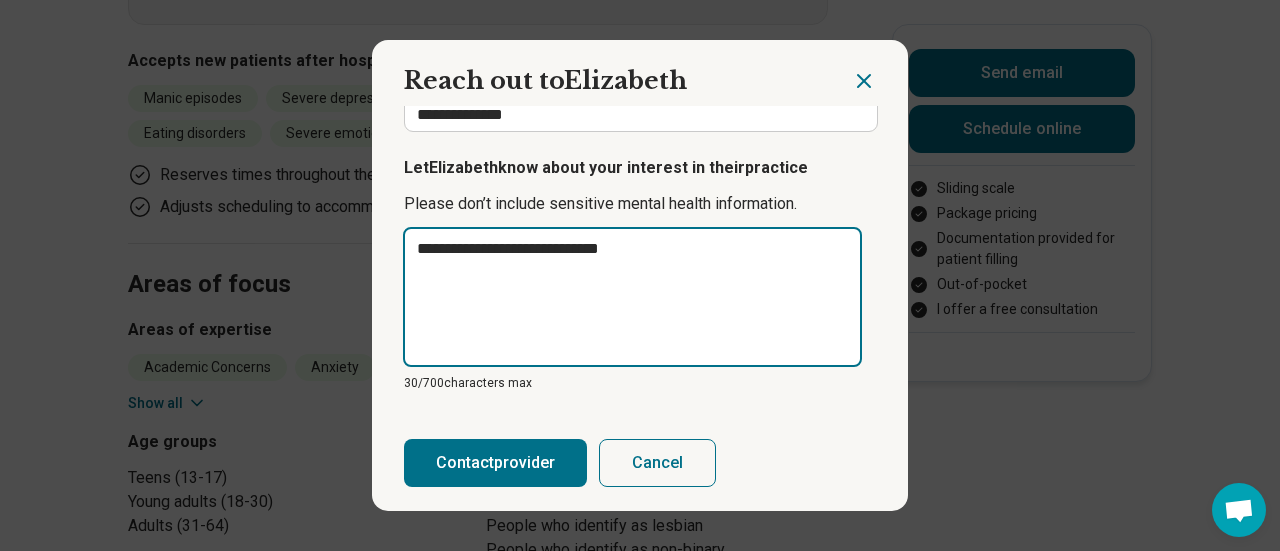 type on "**********" 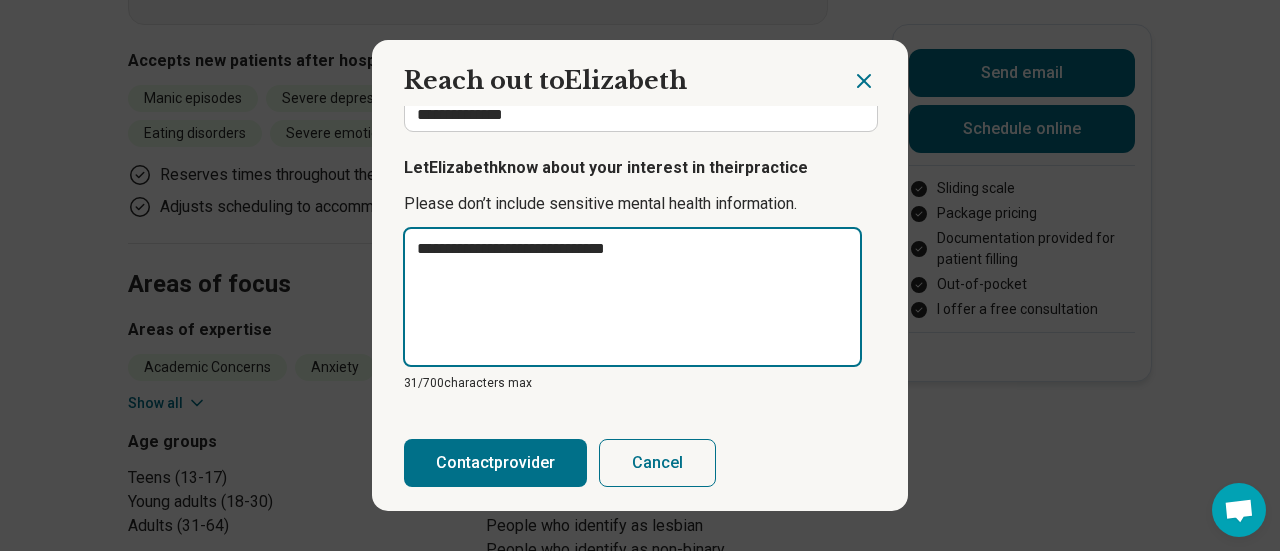 type on "**********" 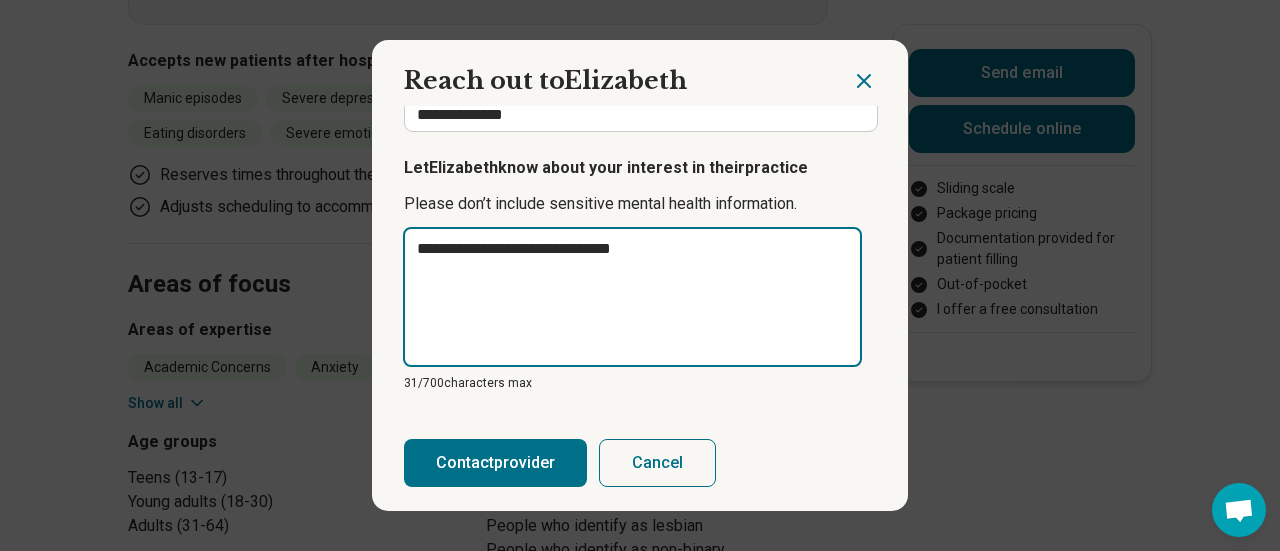 type on "**********" 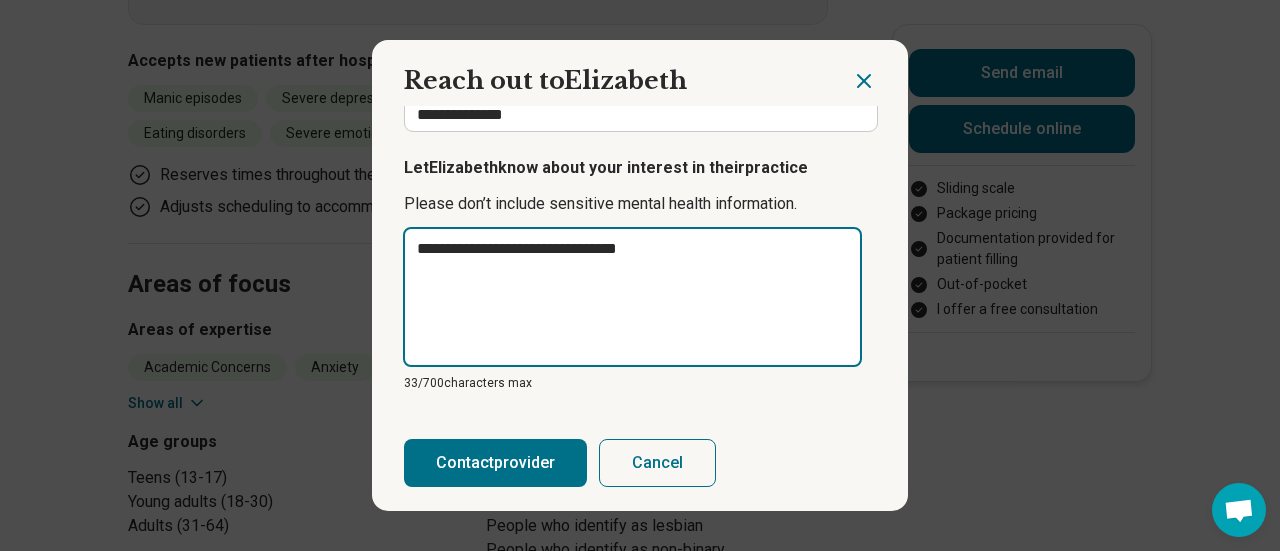 type on "**********" 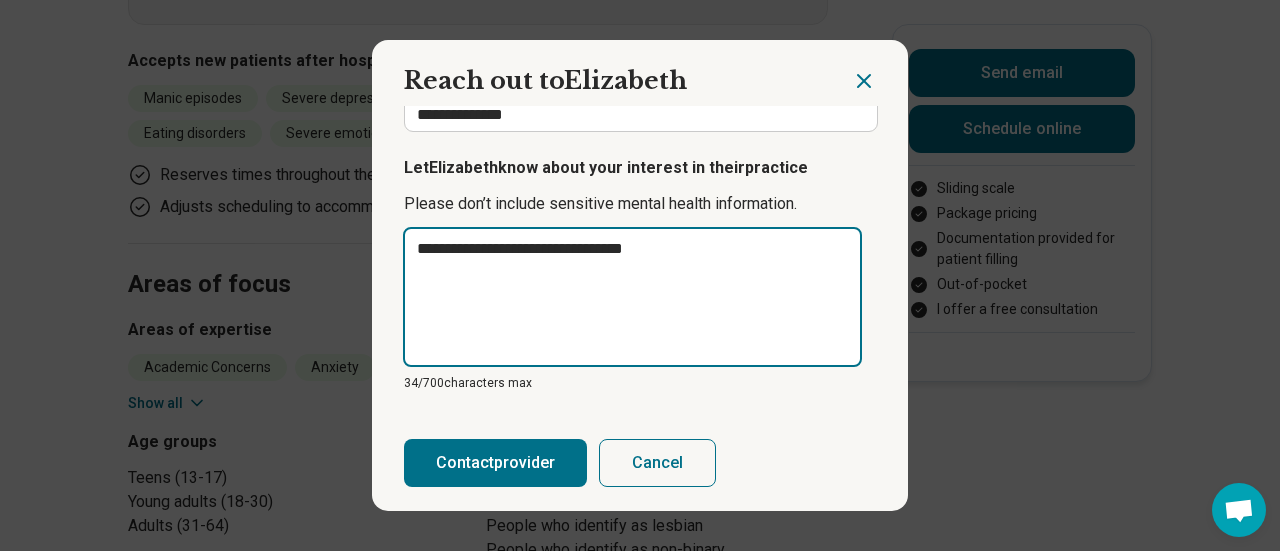type on "**********" 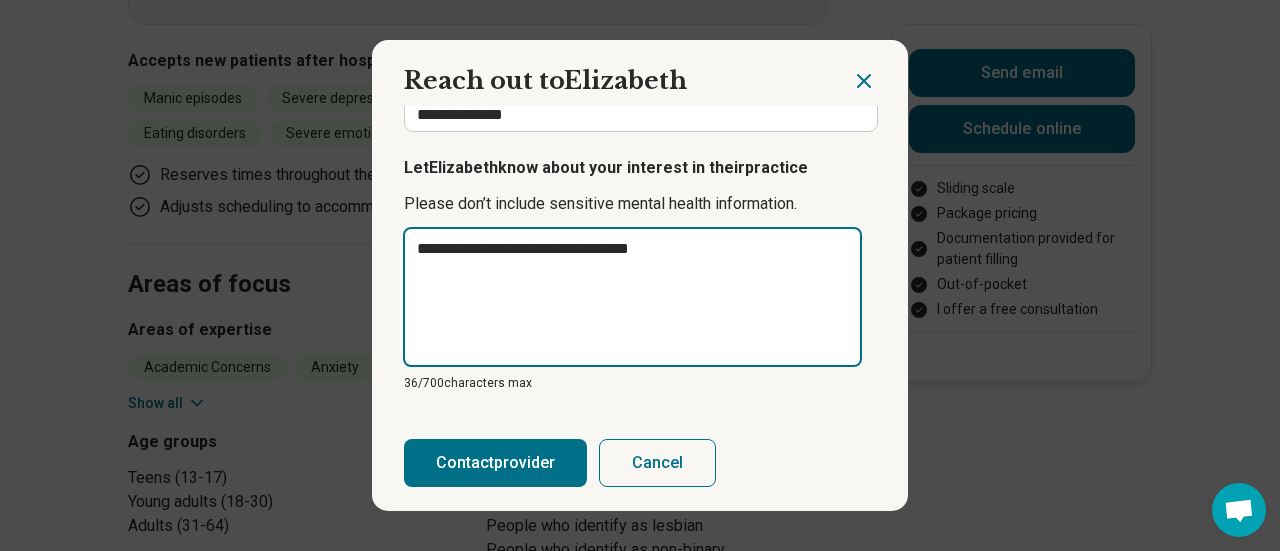 type on "**********" 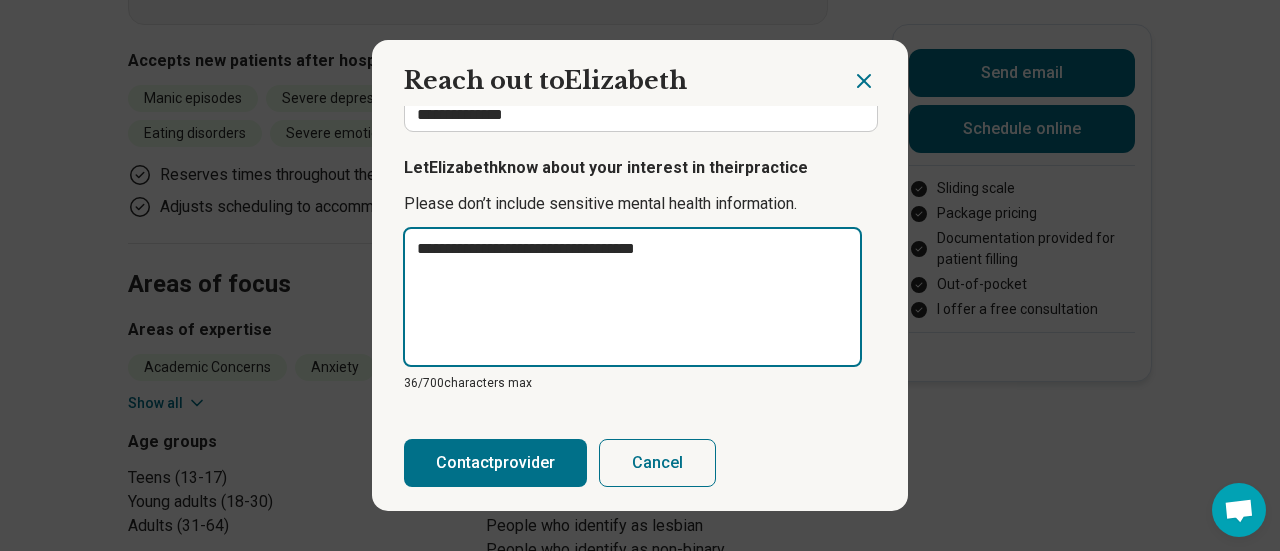 type on "**********" 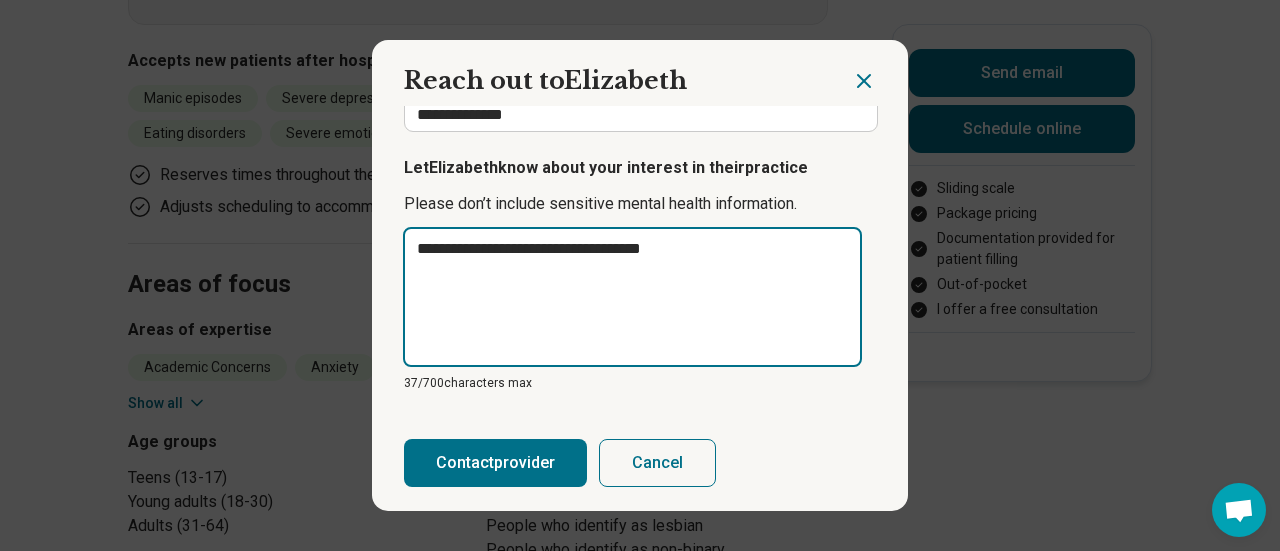 type on "**********" 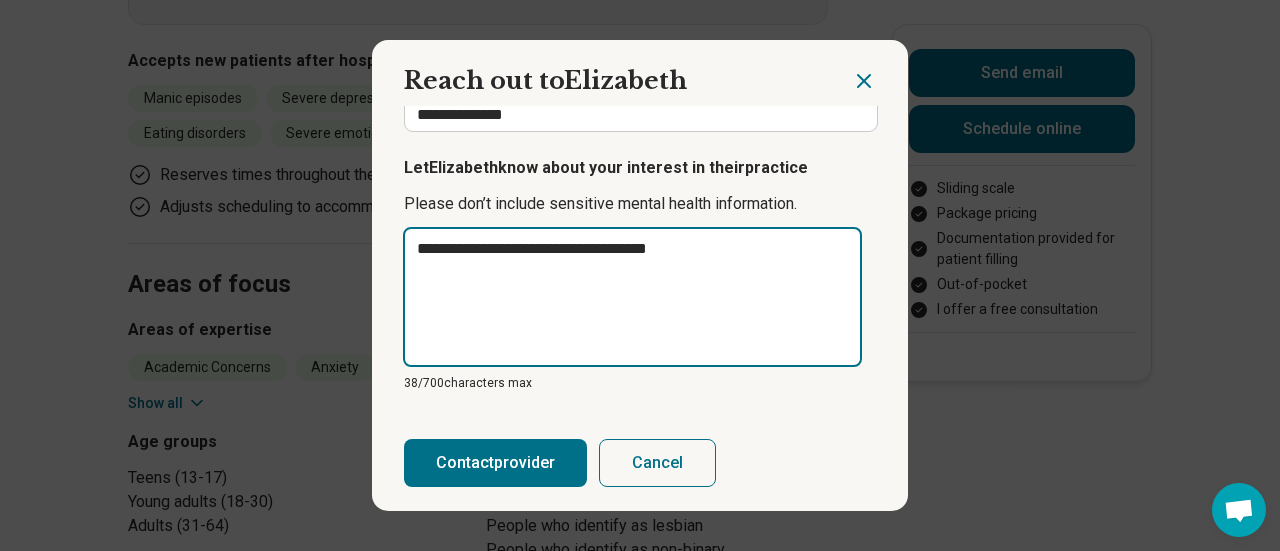 type on "**********" 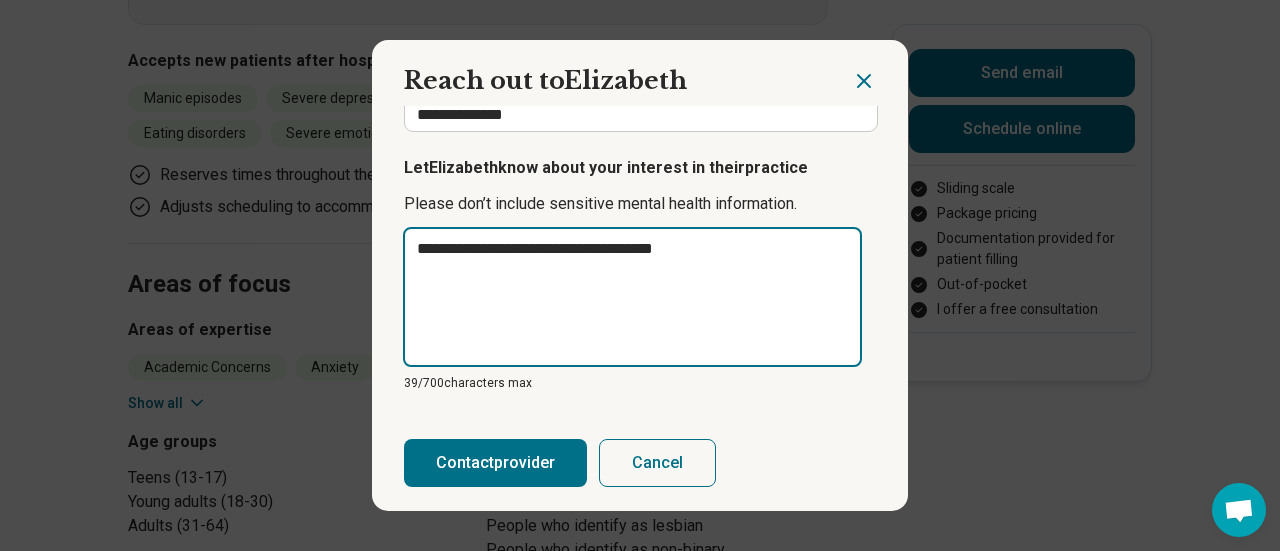 type on "**********" 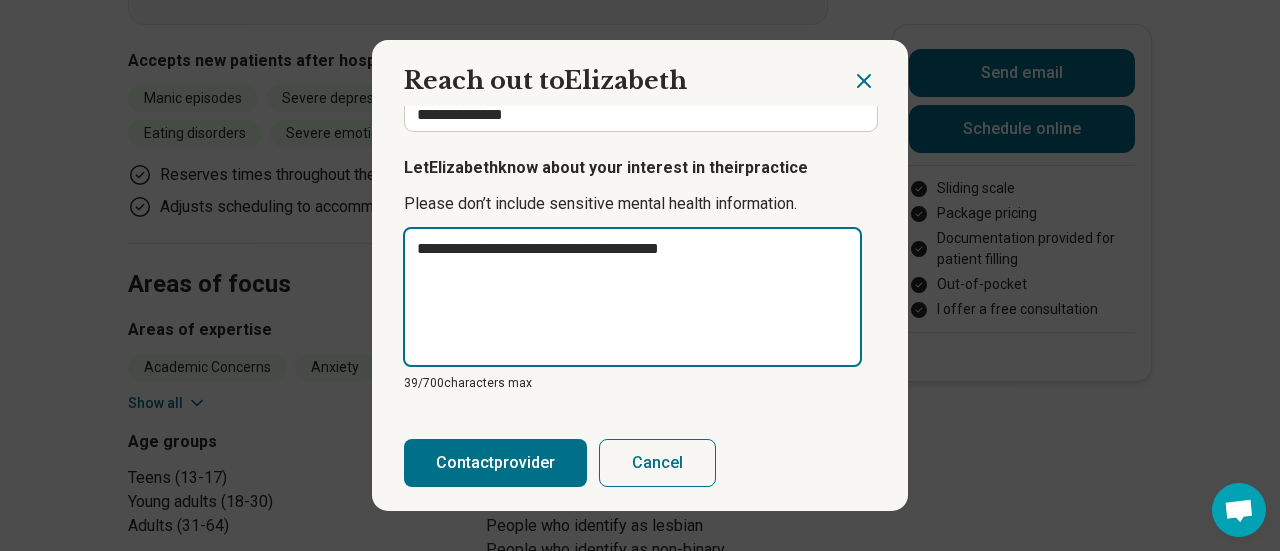 type on "**********" 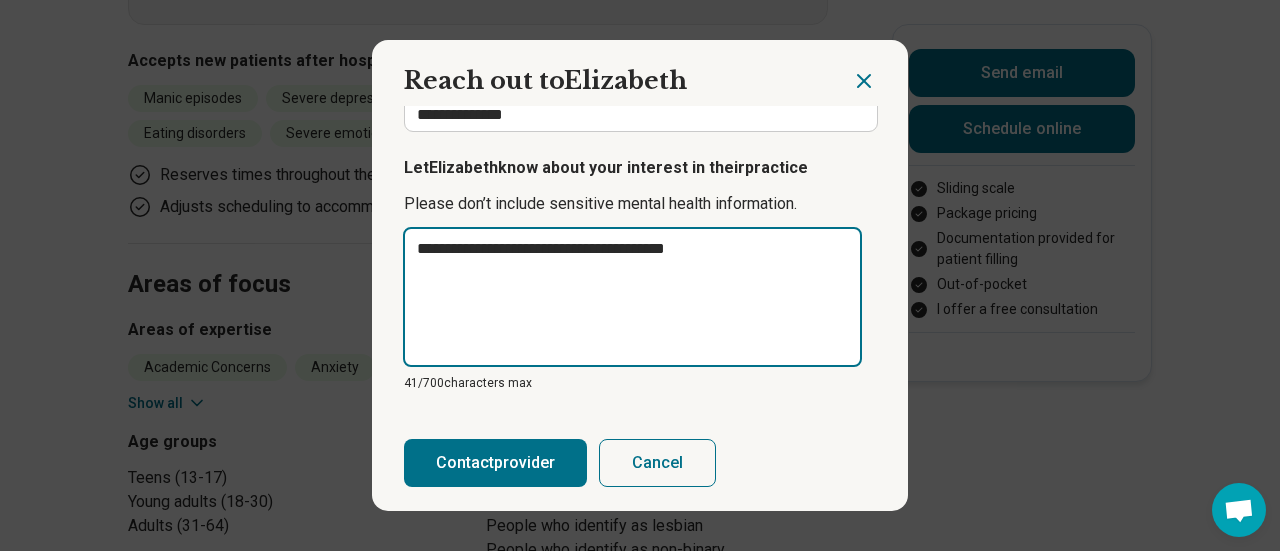 type on "**********" 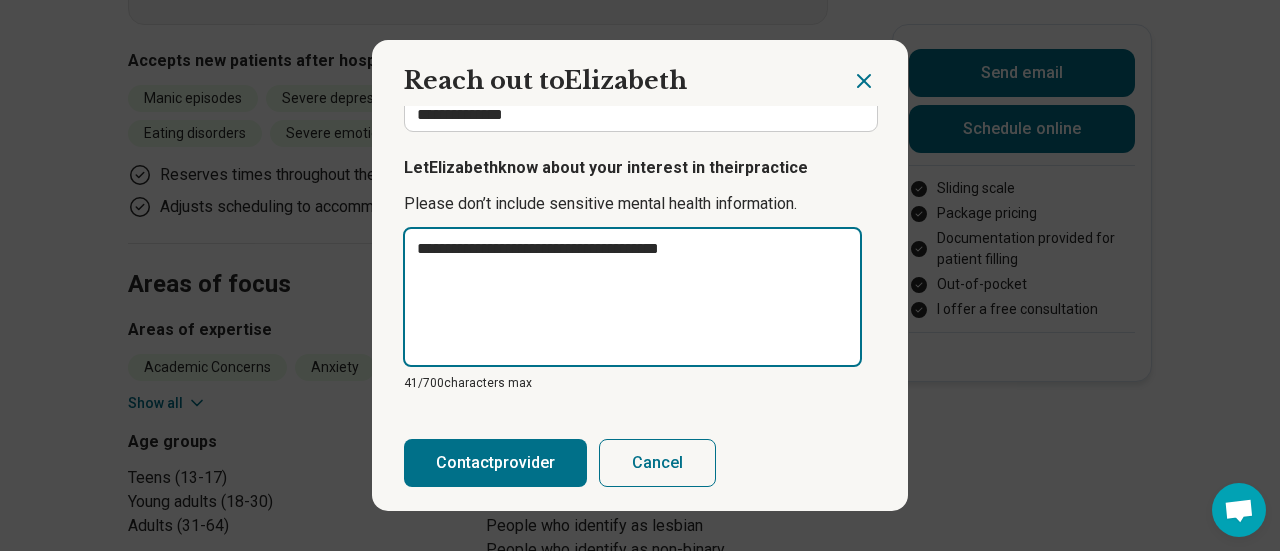 type on "*" 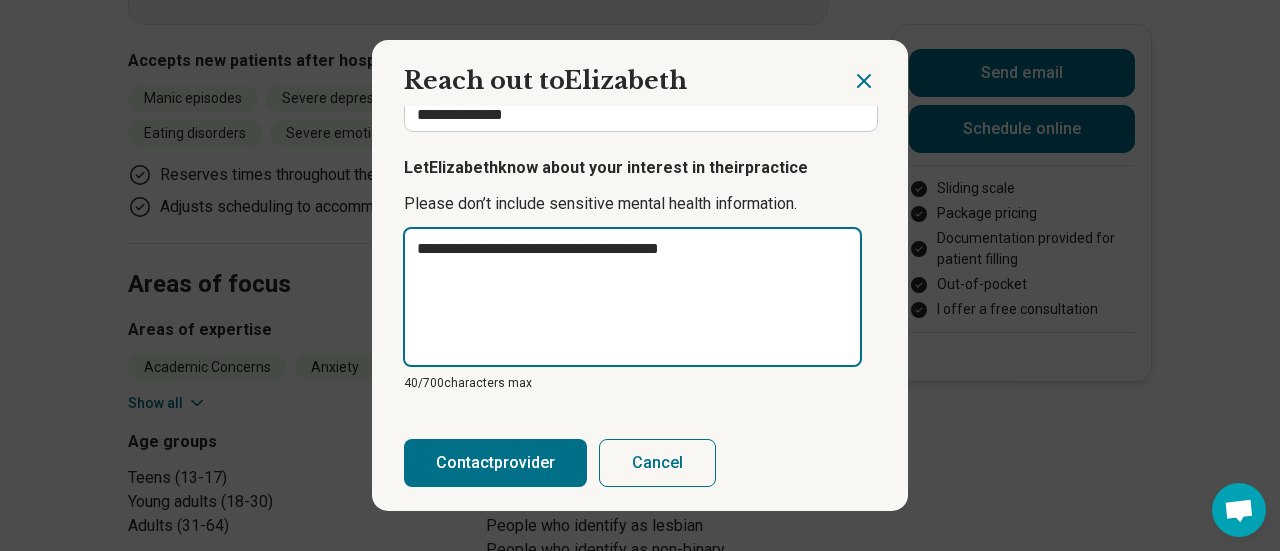 type on "**********" 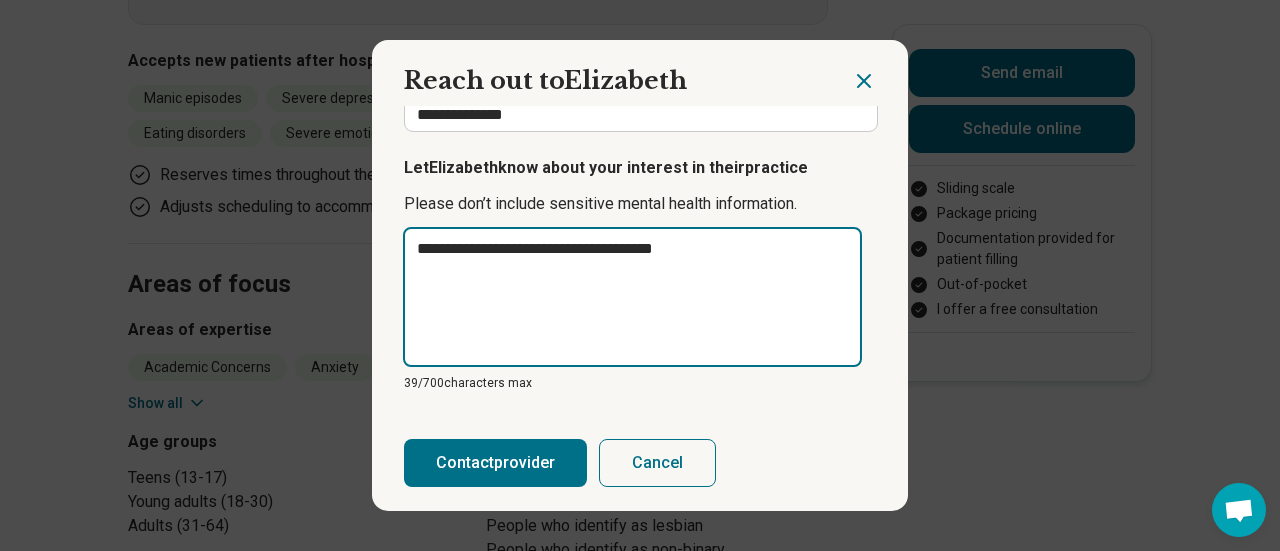 type on "**********" 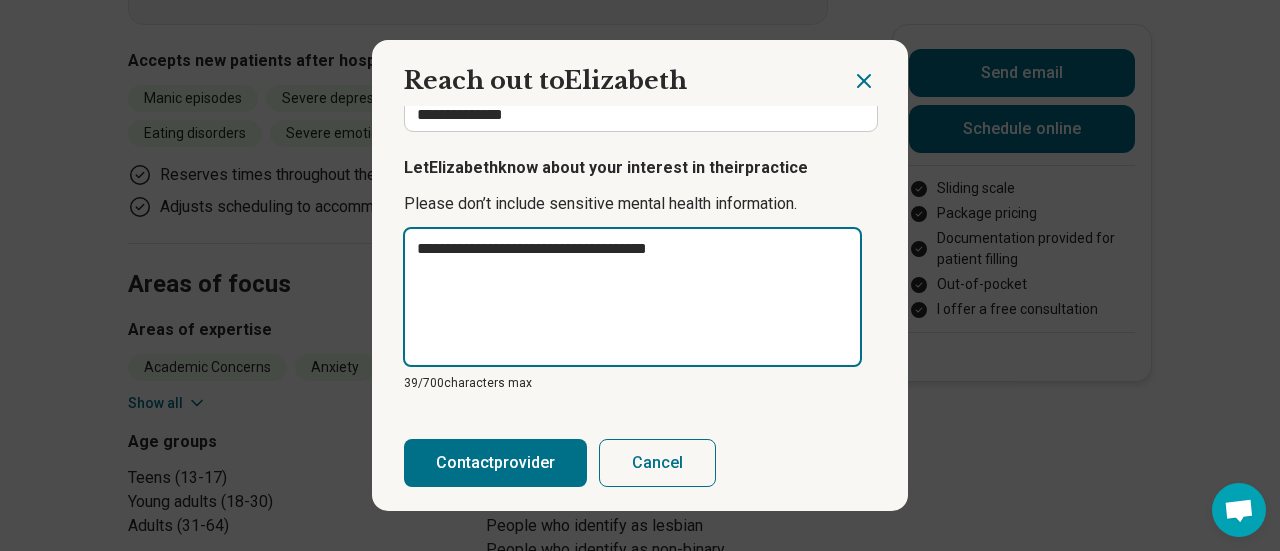 type on "**********" 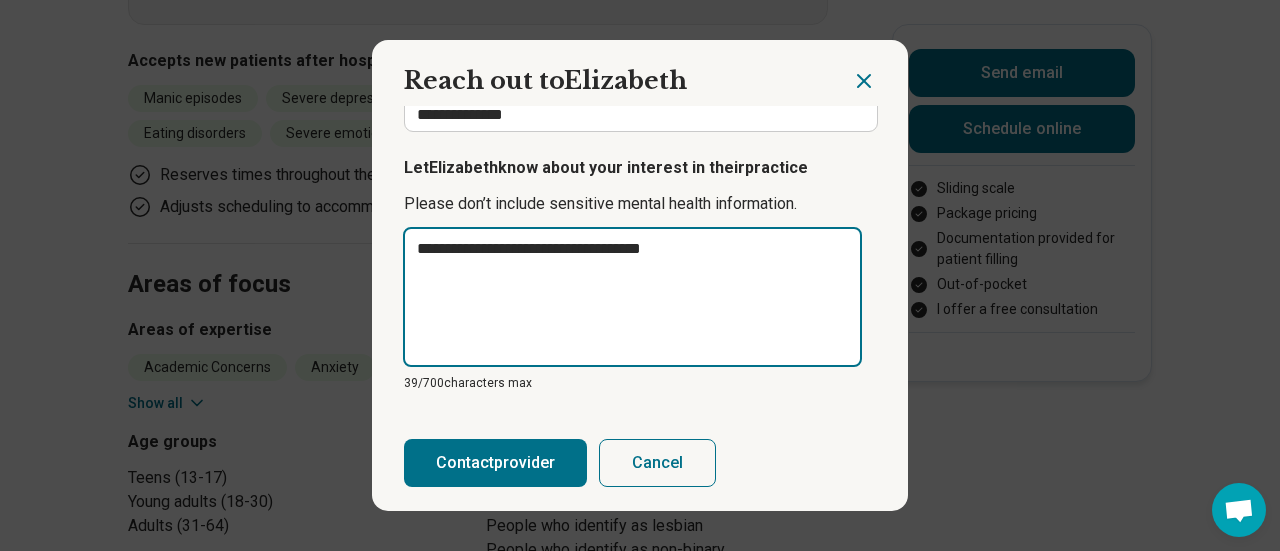 type on "**********" 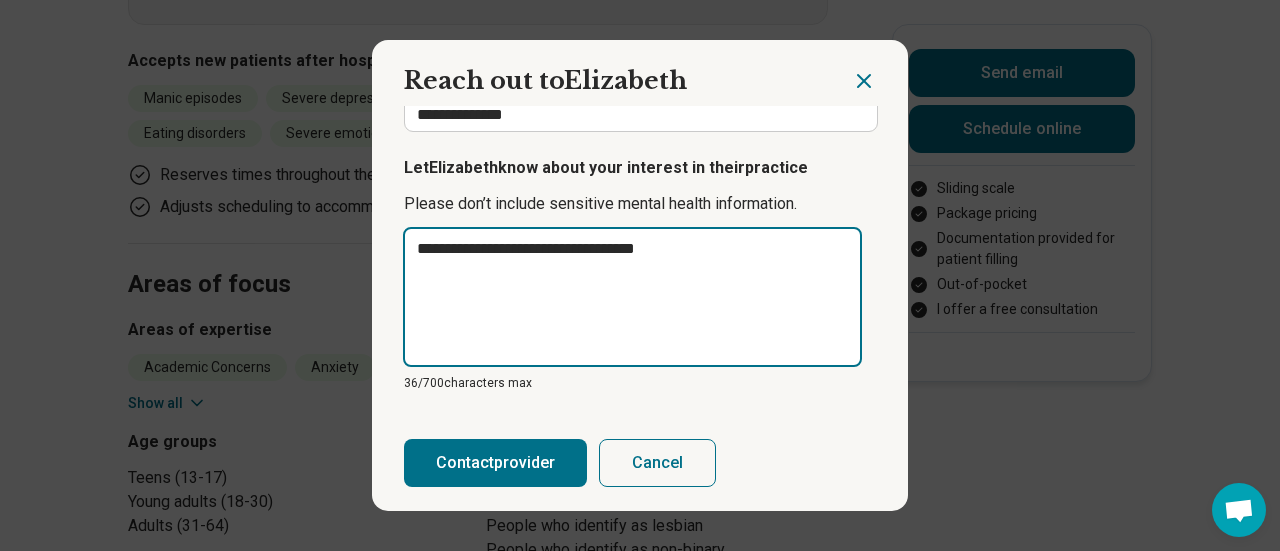type on "**********" 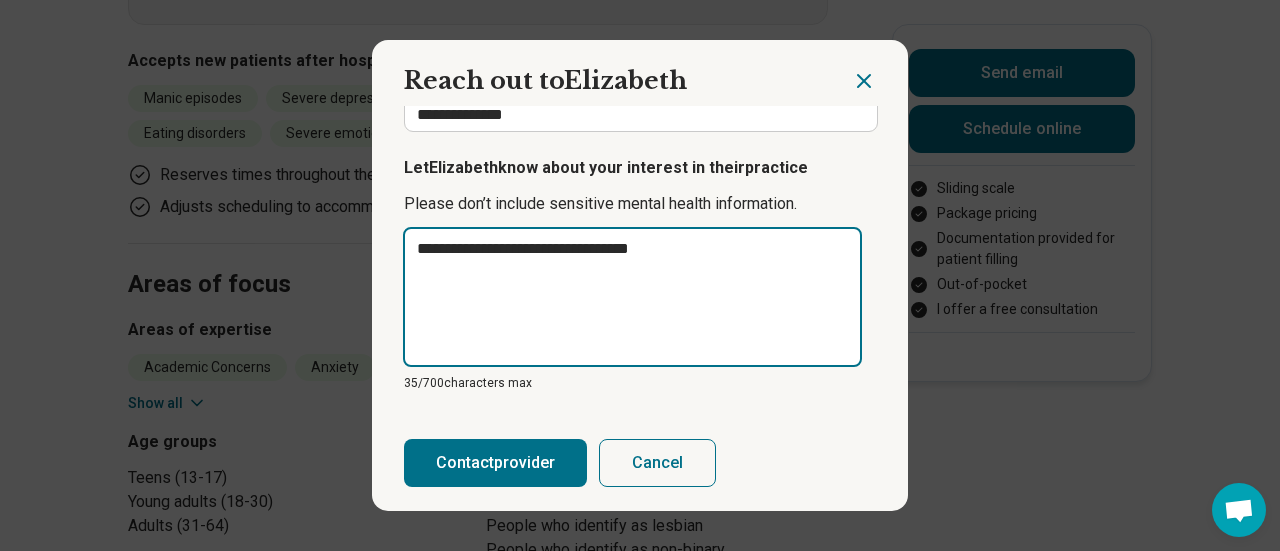 type on "**********" 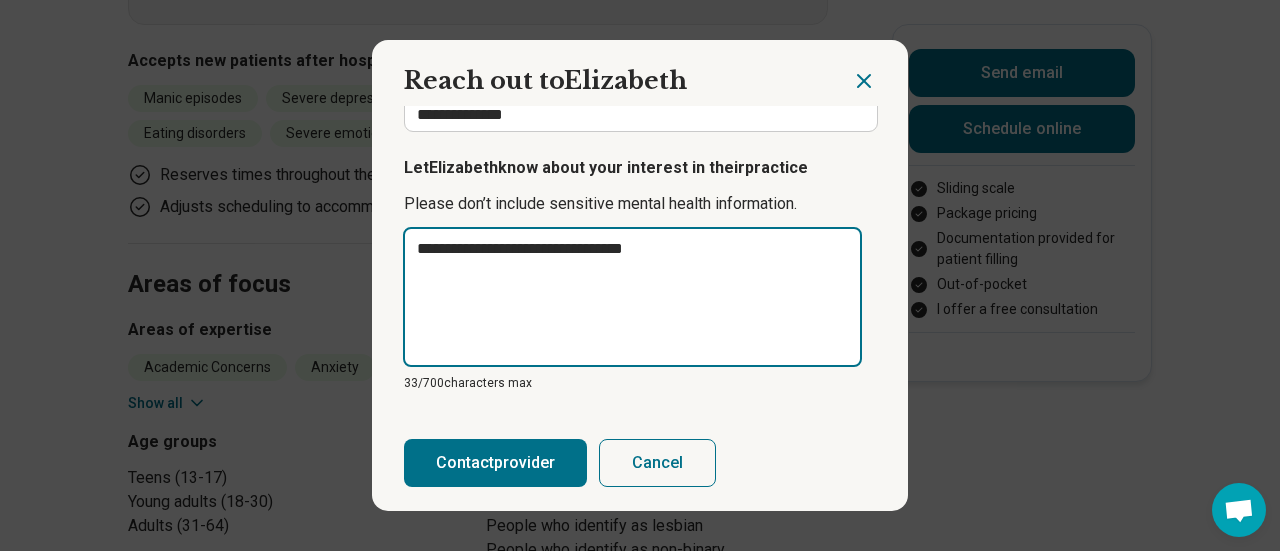 type on "**********" 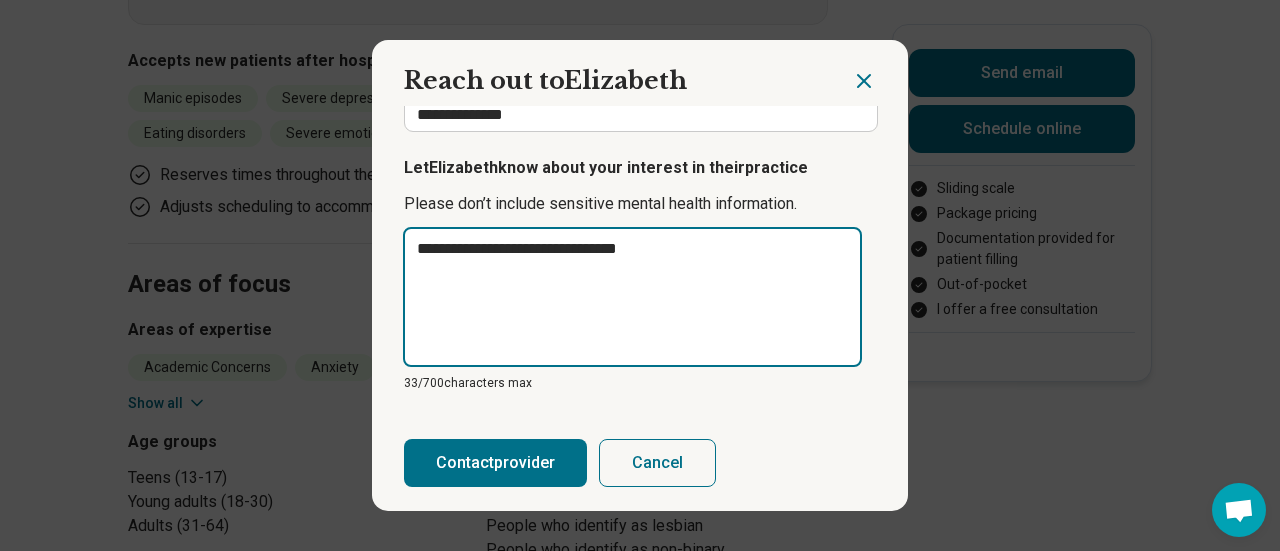 type on "**********" 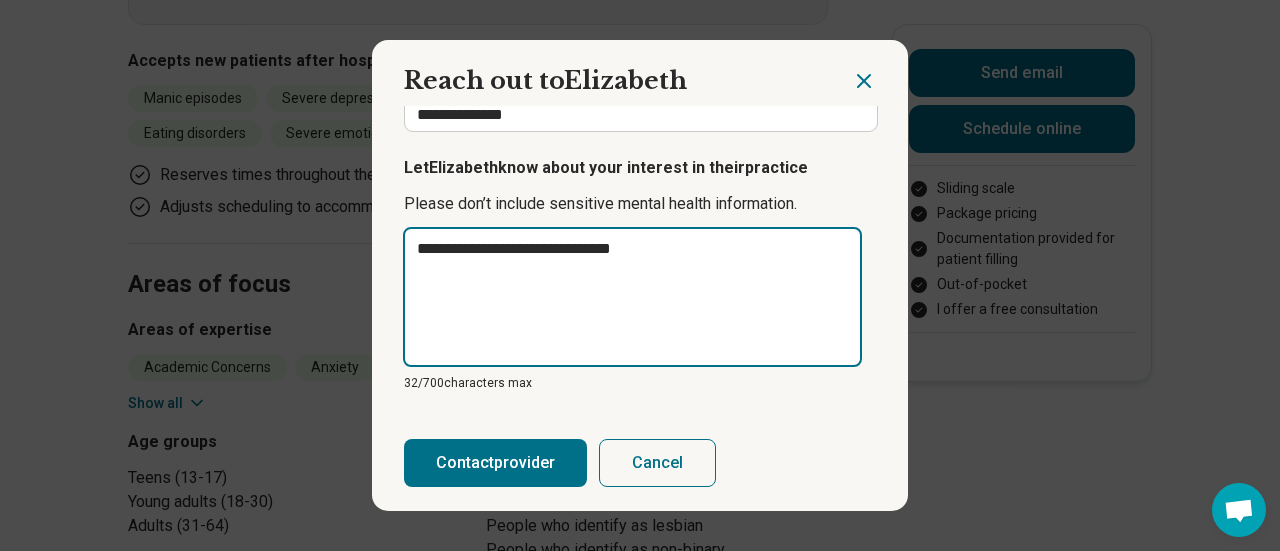 type on "**********" 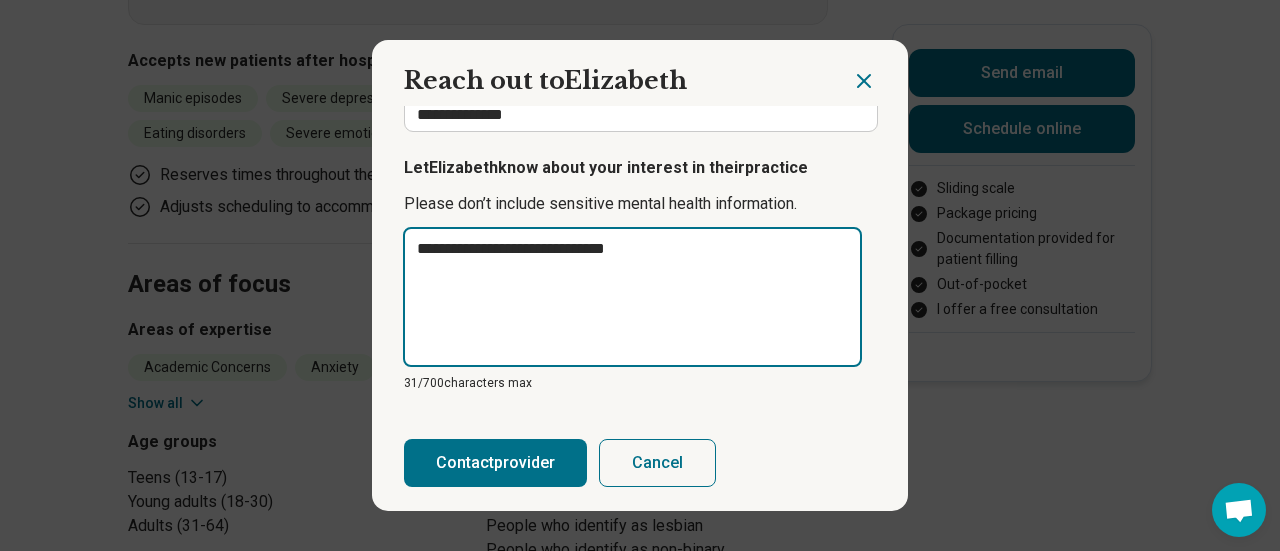 type on "**********" 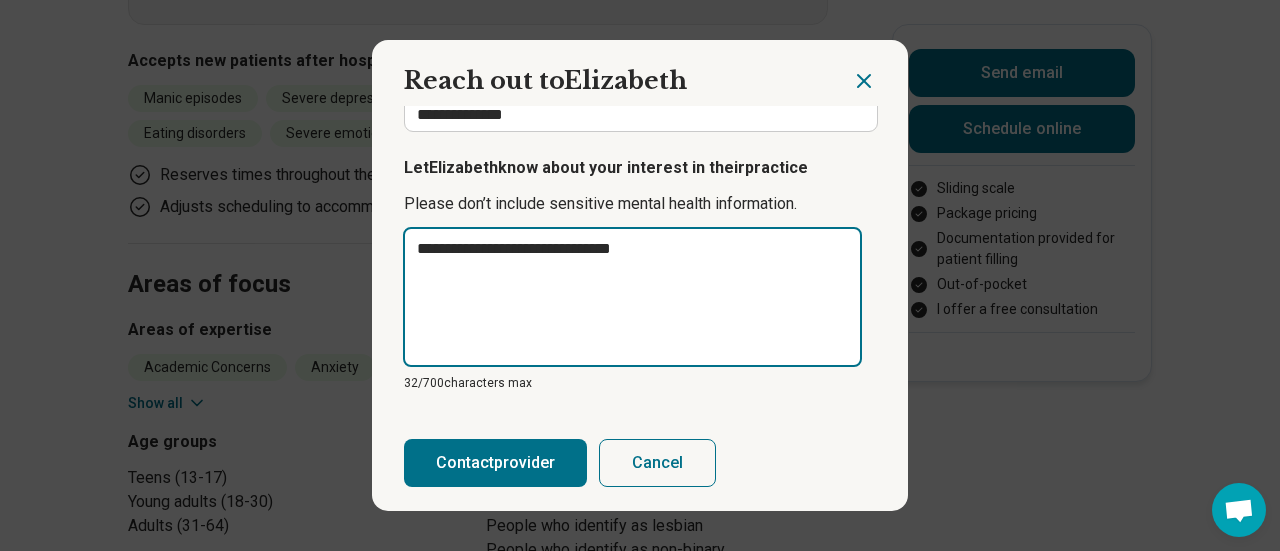 type on "**********" 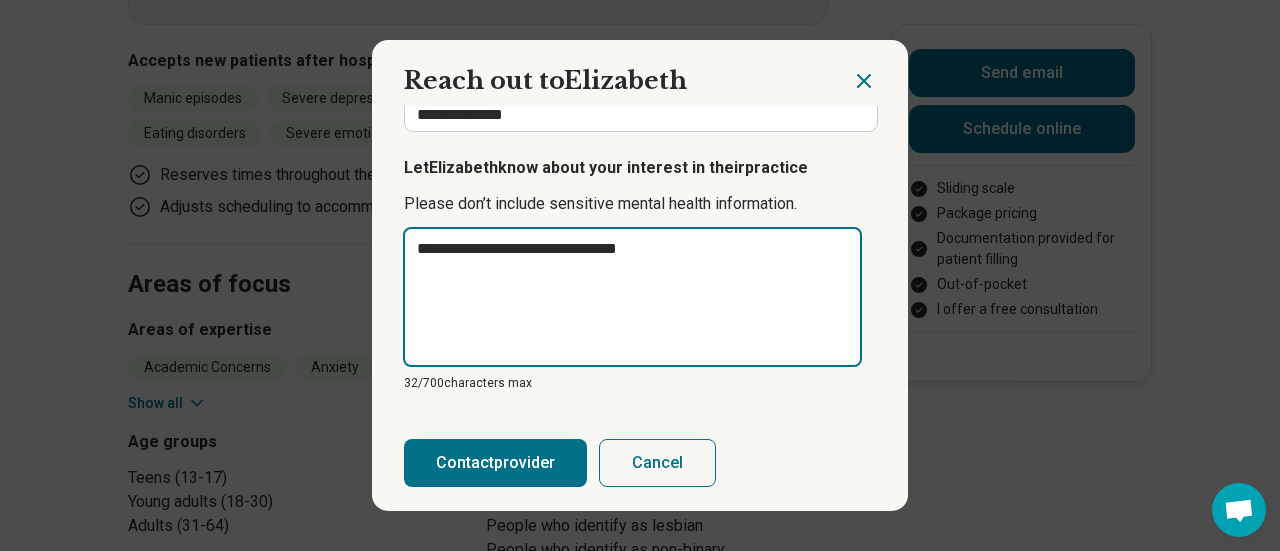type on "**********" 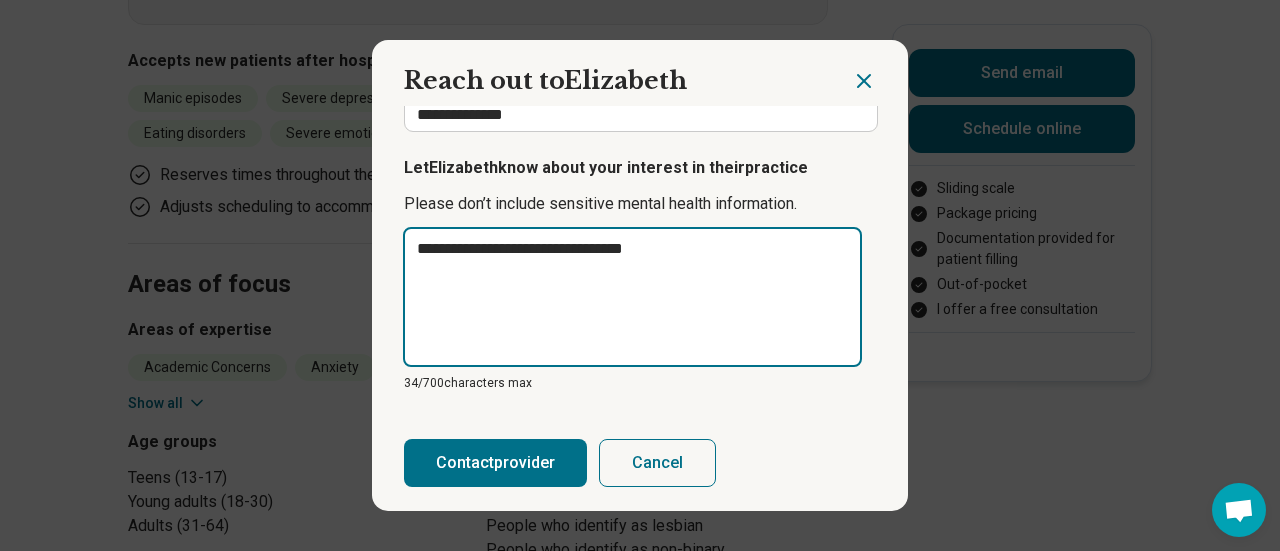 type on "**********" 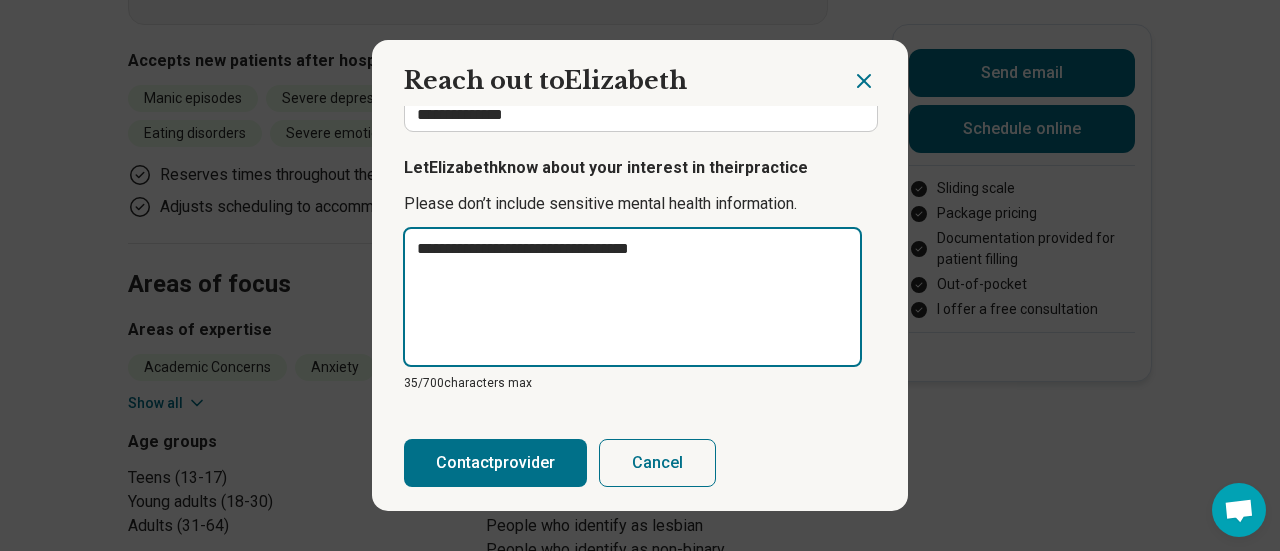 type on "**********" 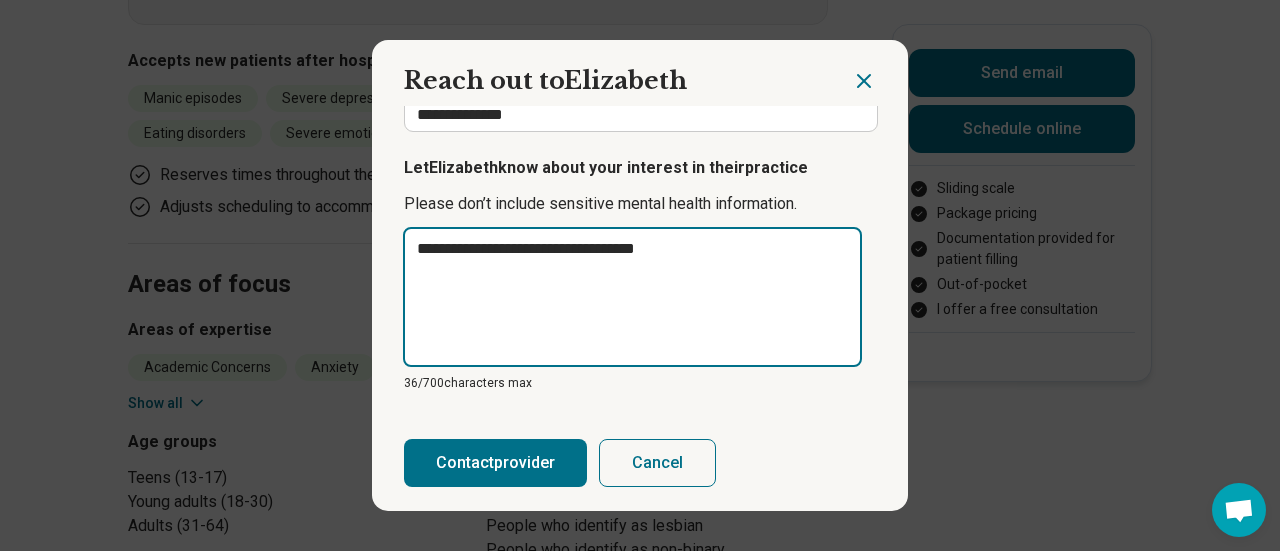 type on "**********" 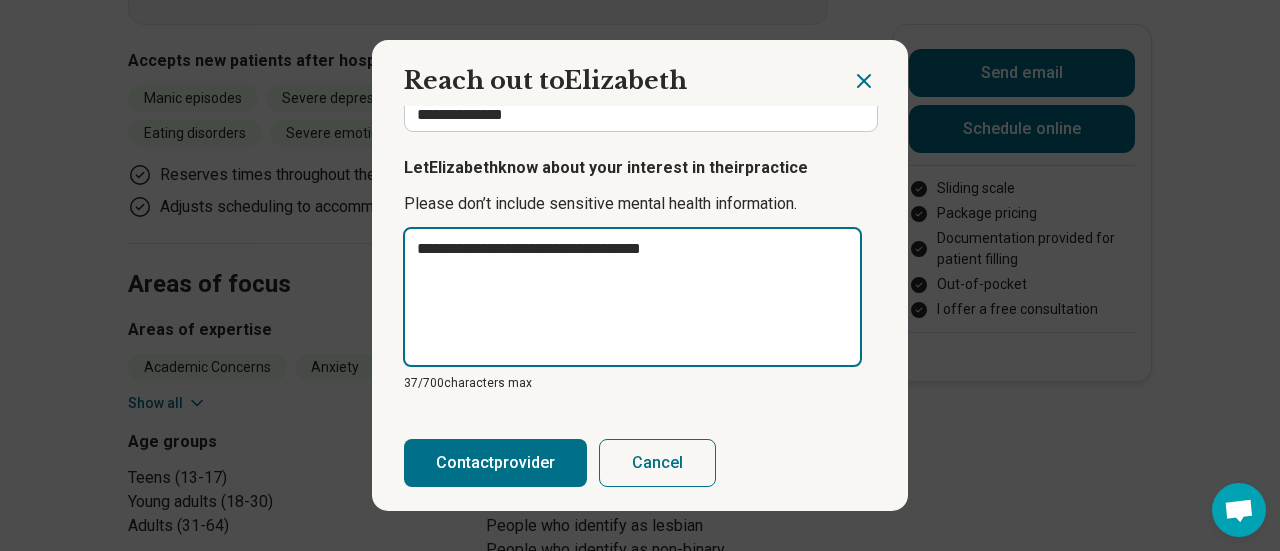 type on "**********" 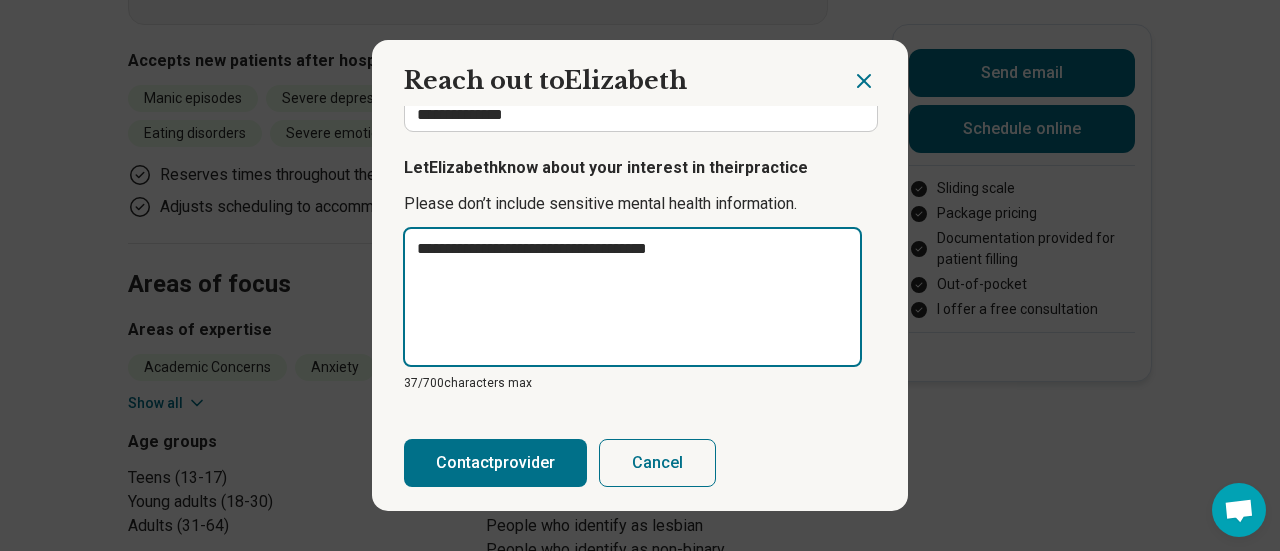 type on "**********" 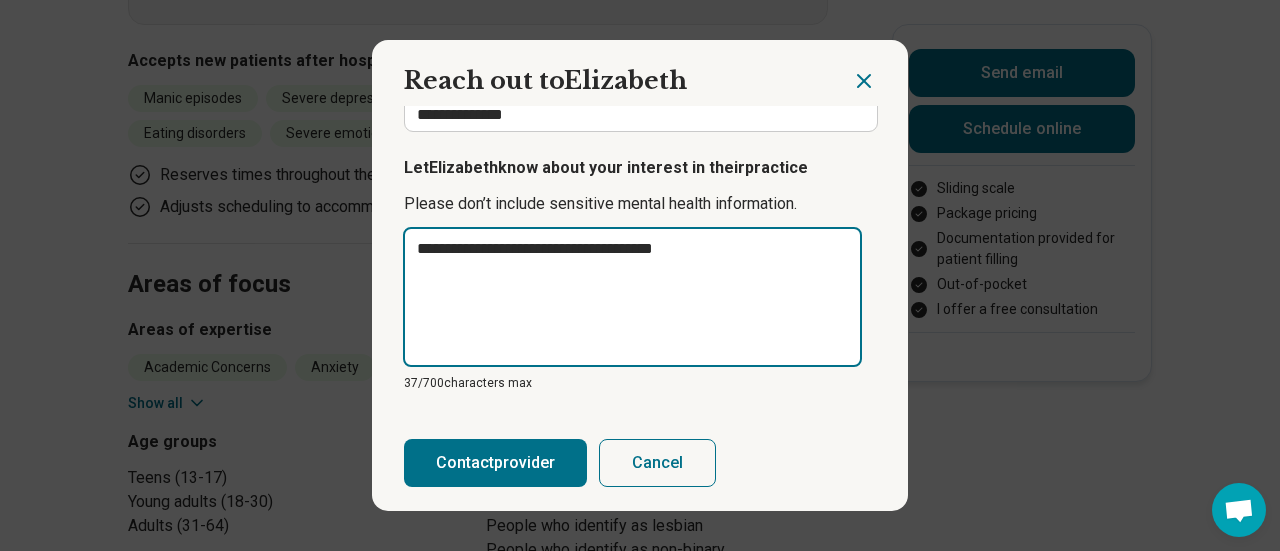type on "**********" 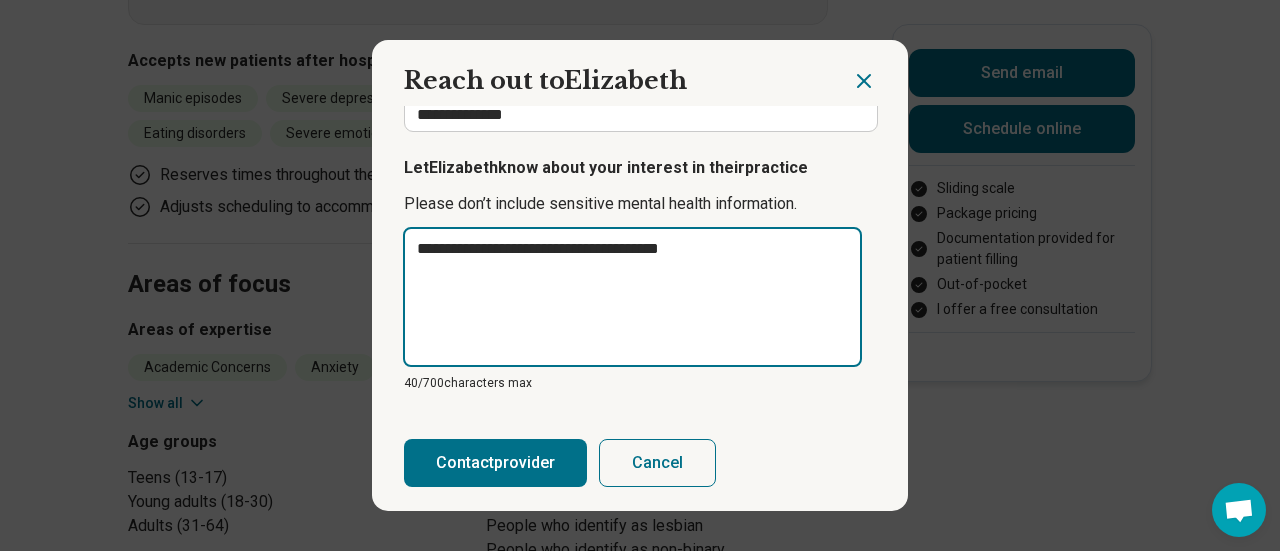 type on "**********" 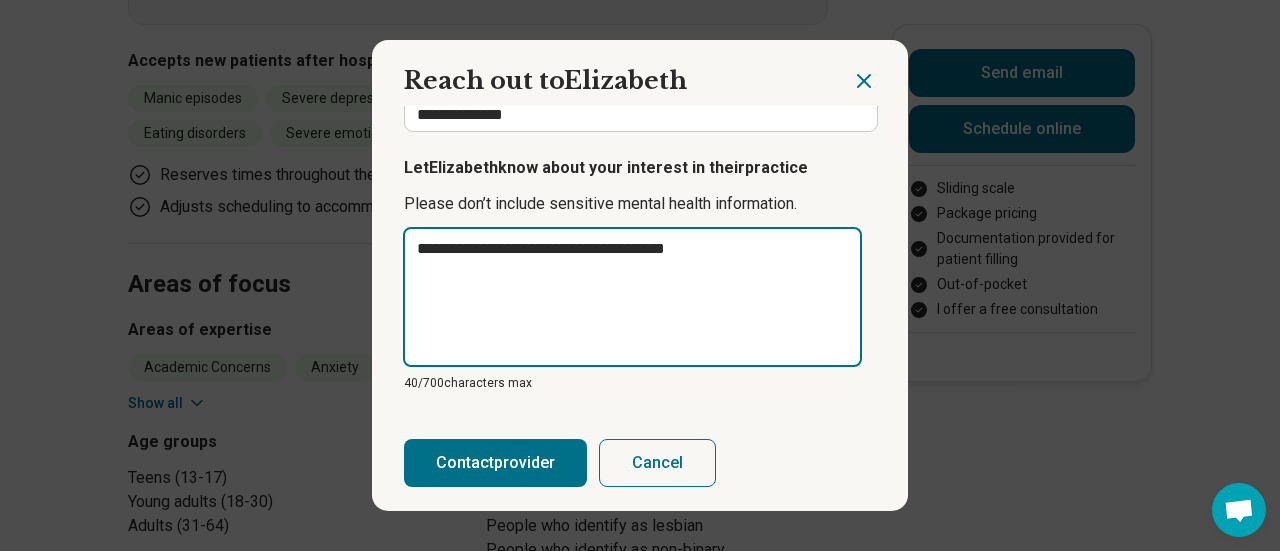 type on "**********" 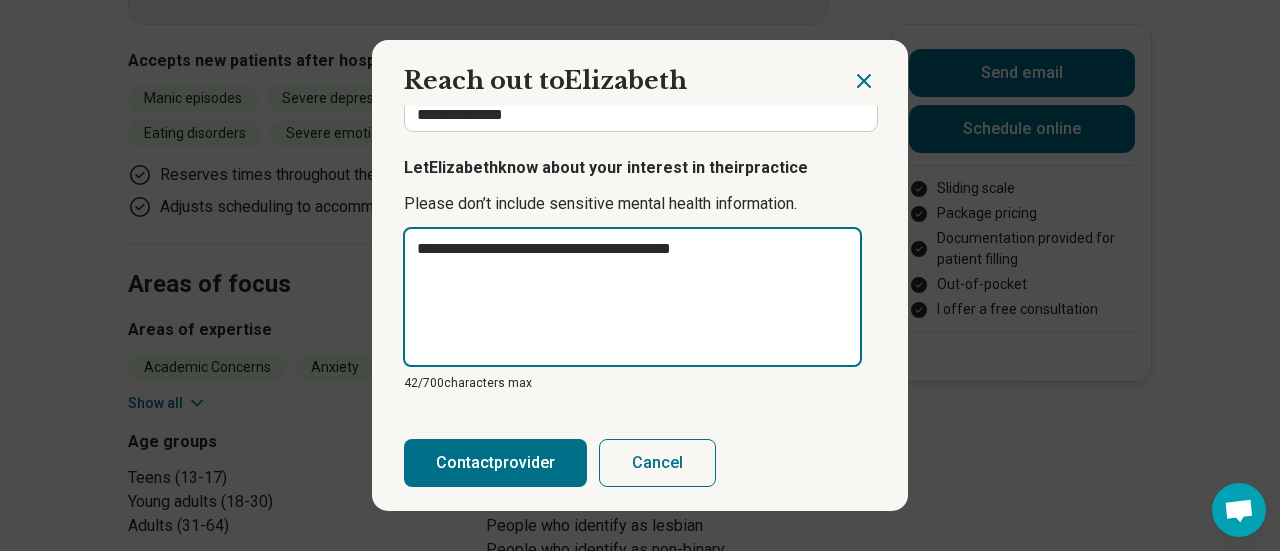 type on "**********" 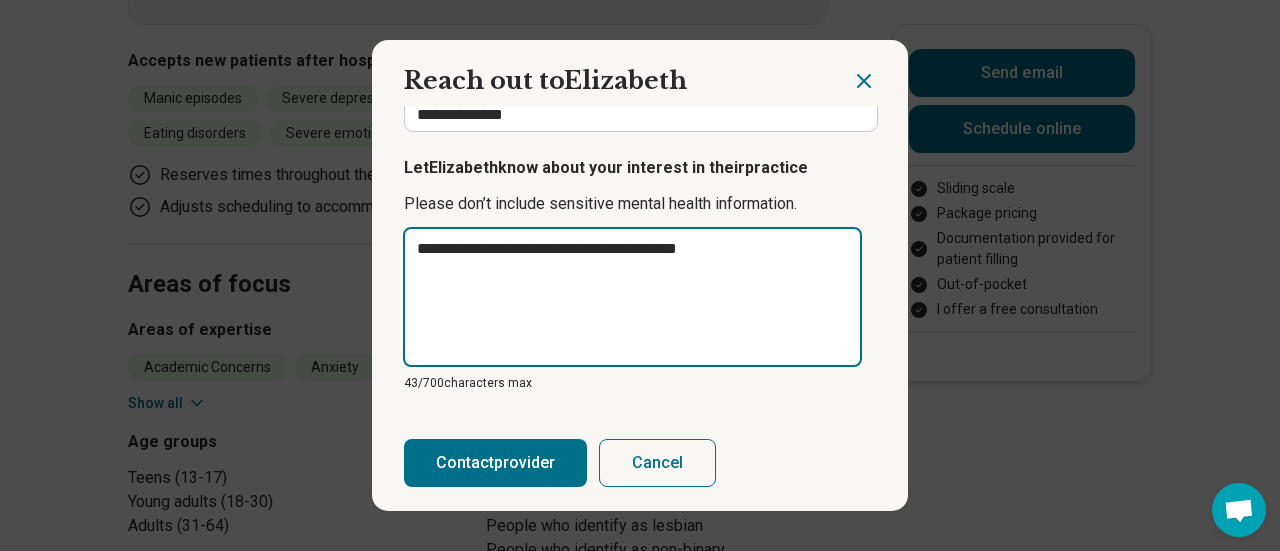 type on "**********" 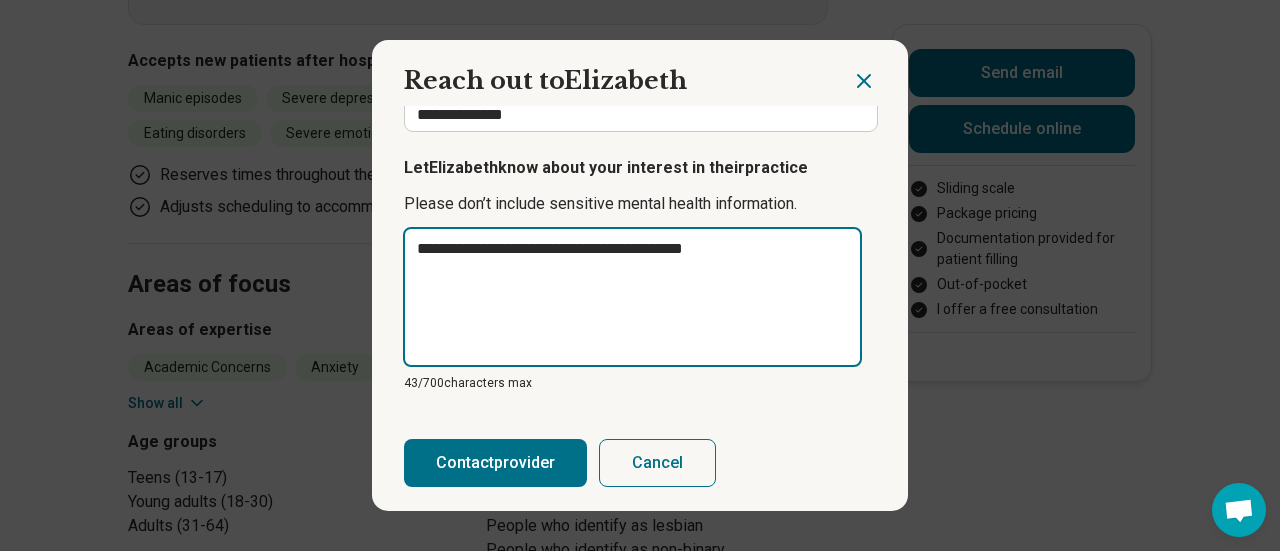 type on "**********" 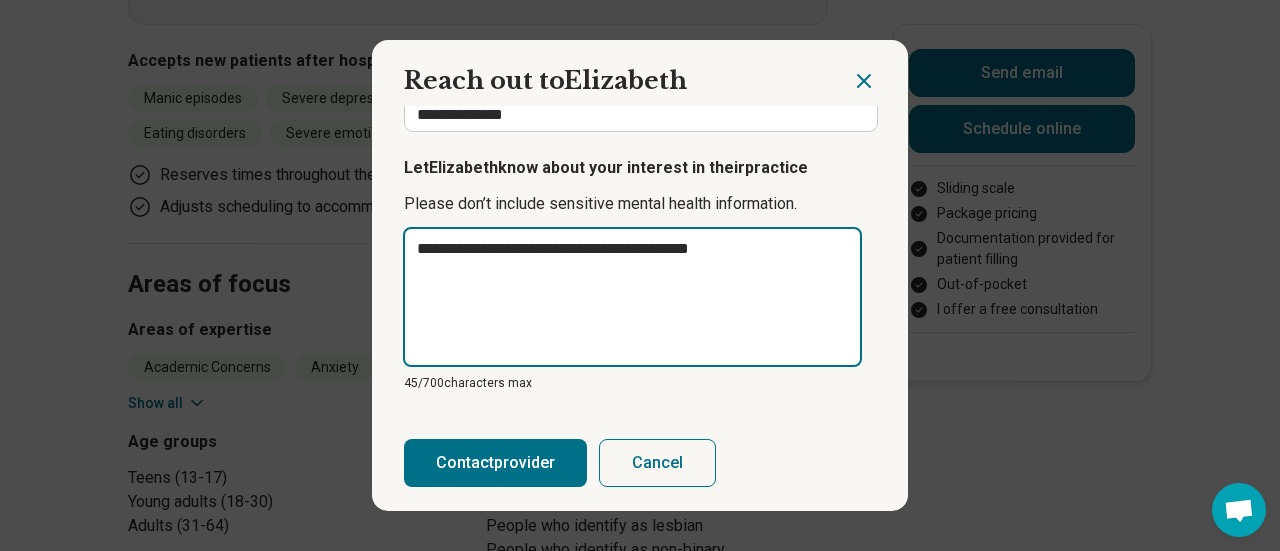 type on "**********" 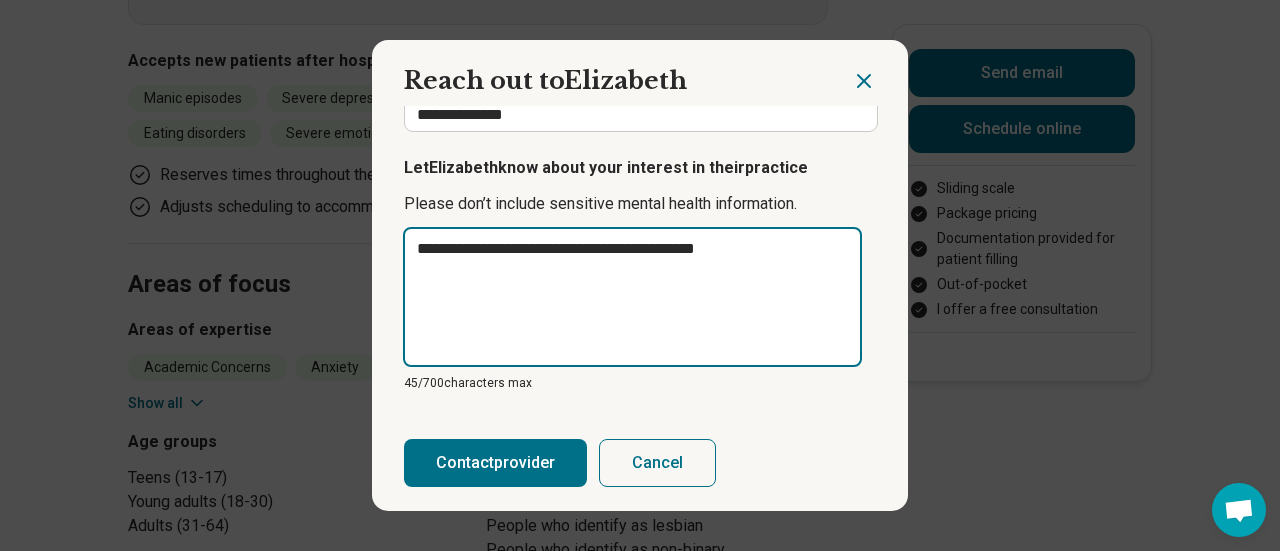 type on "**********" 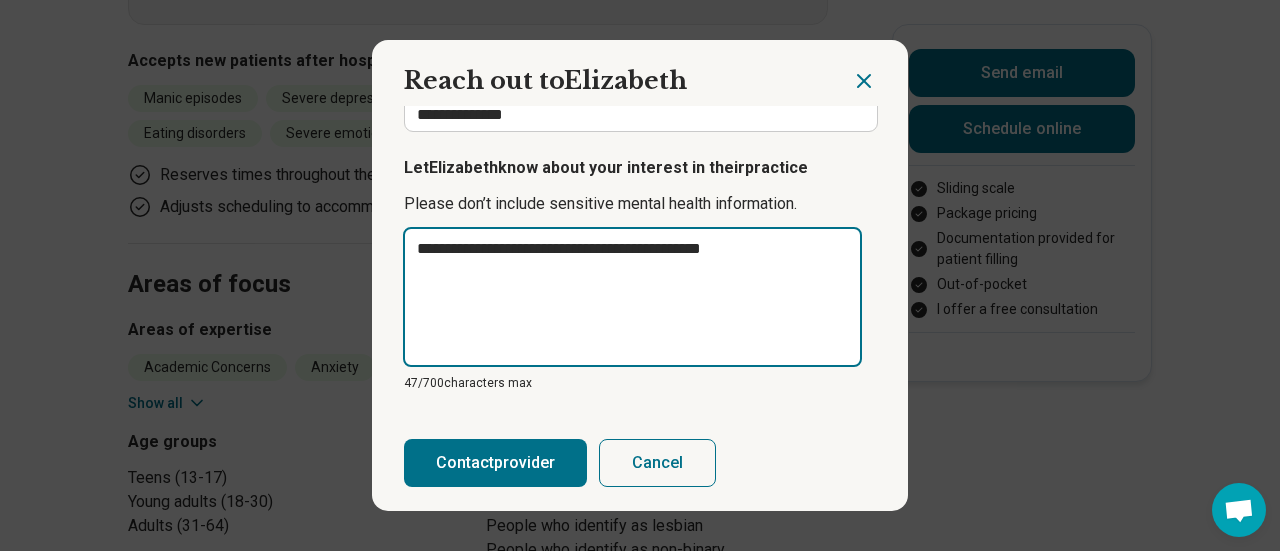 type on "**********" 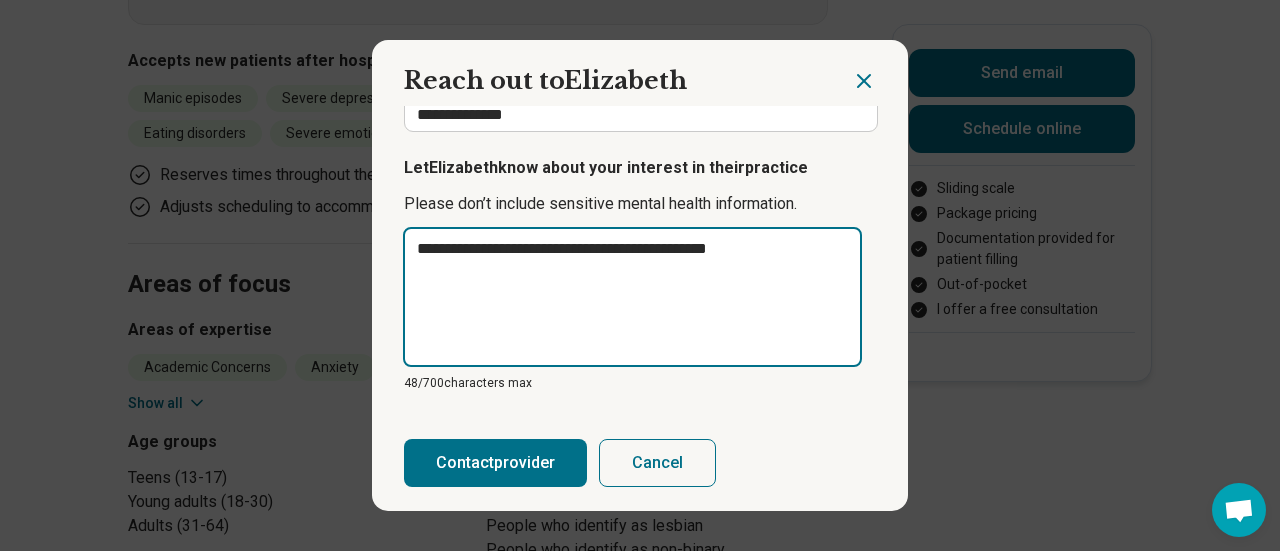 type on "**********" 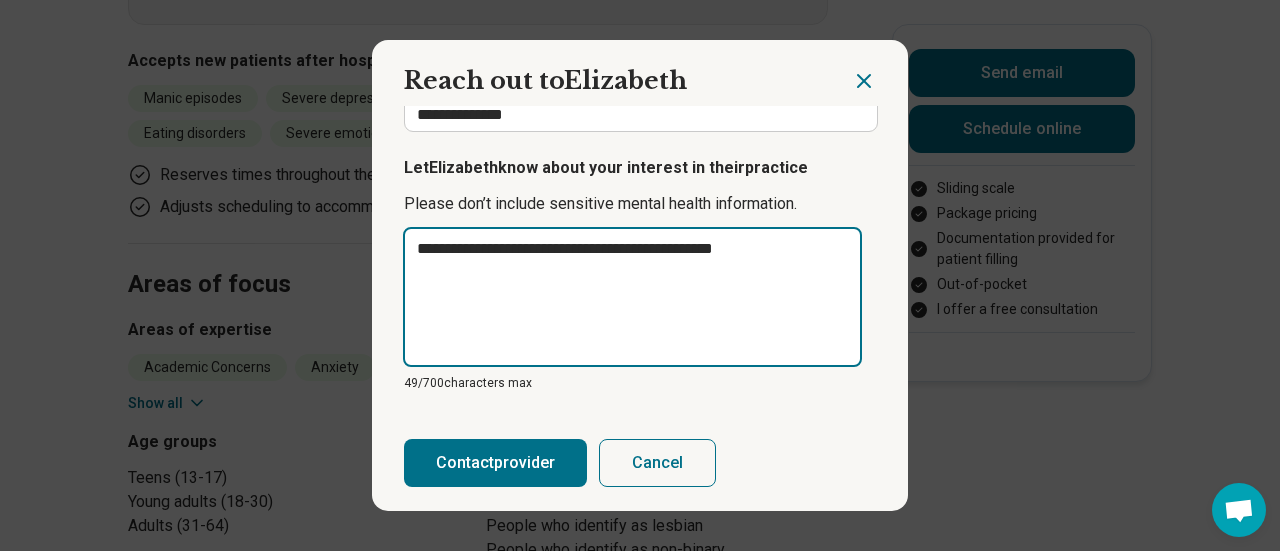 type on "**********" 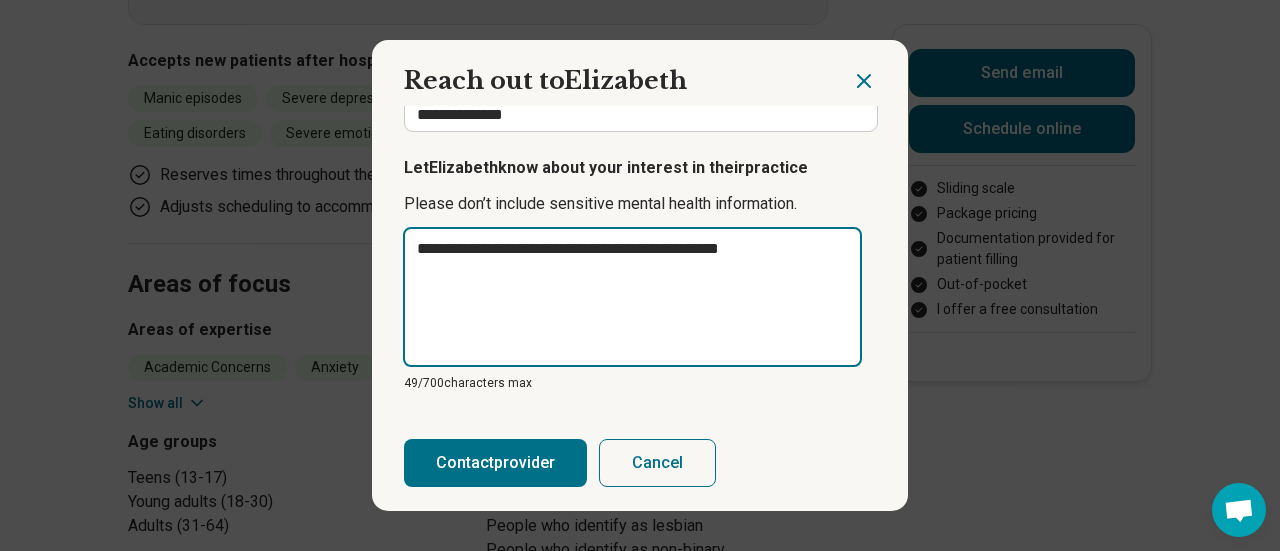 type on "**********" 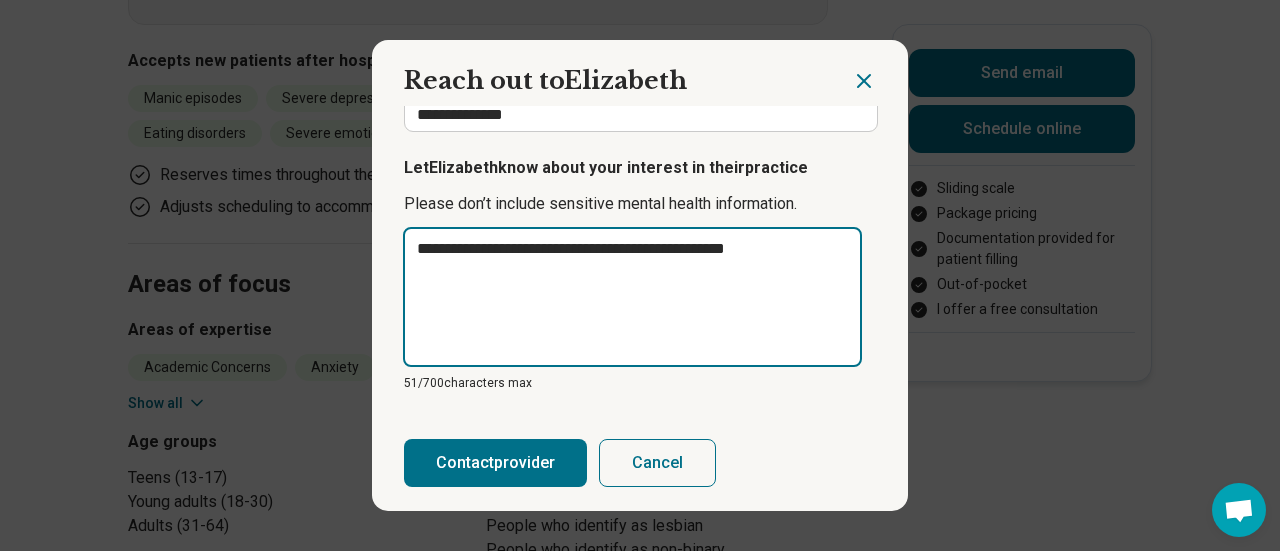 type on "**********" 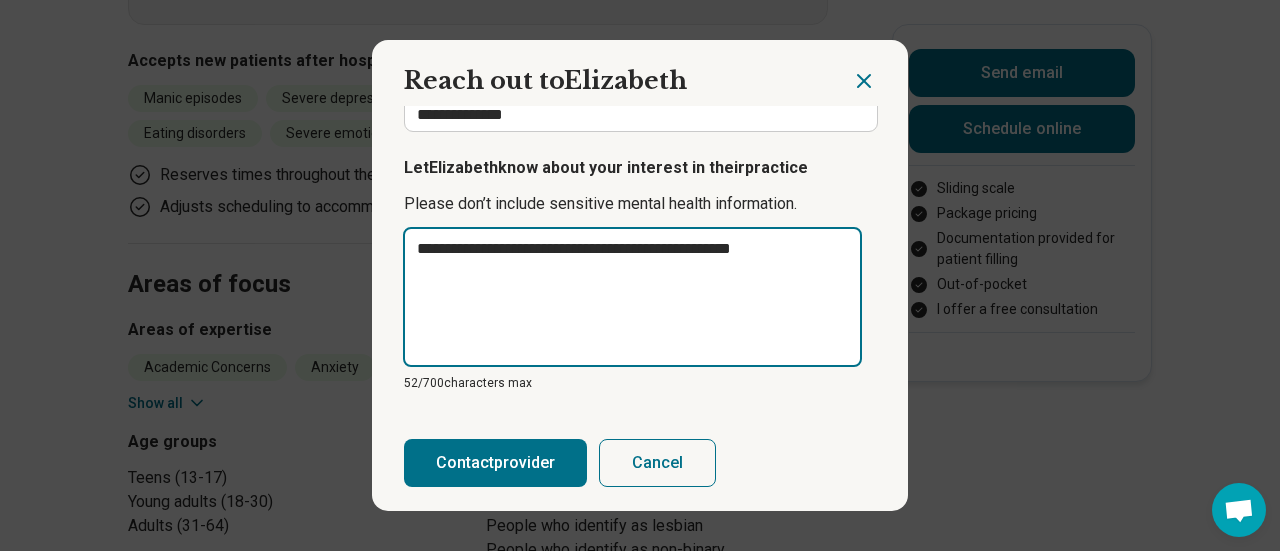 type on "**********" 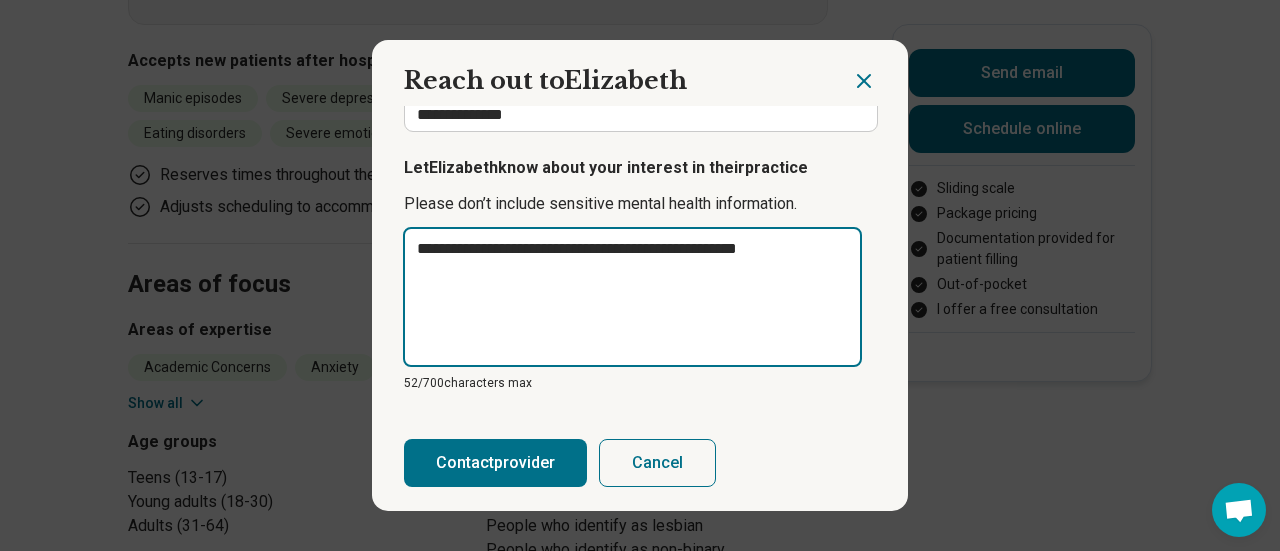 type on "**********" 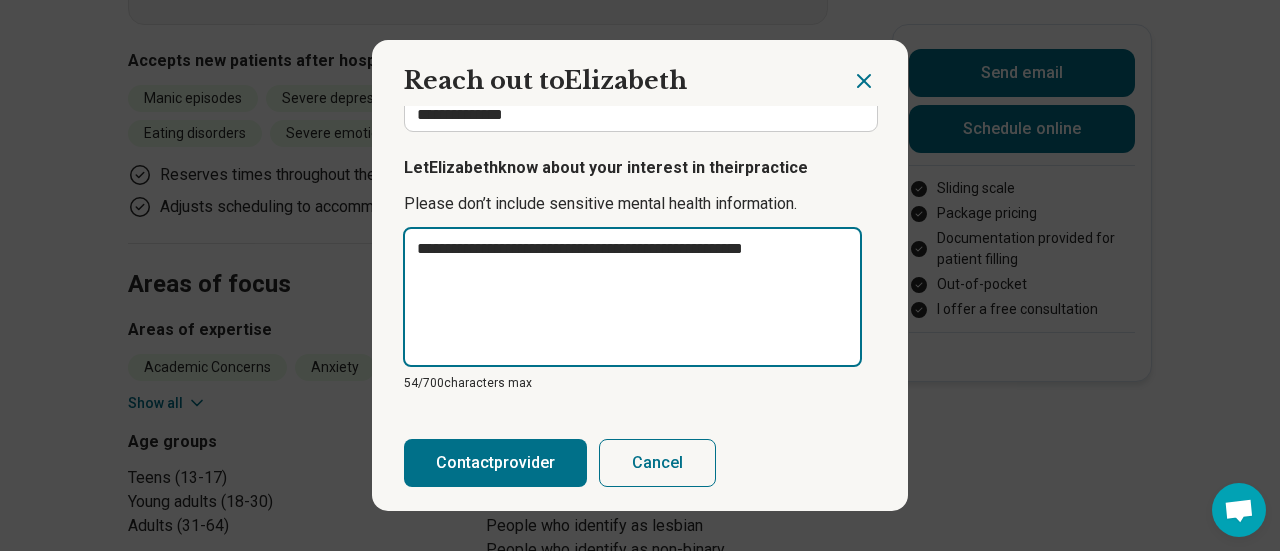 type on "**********" 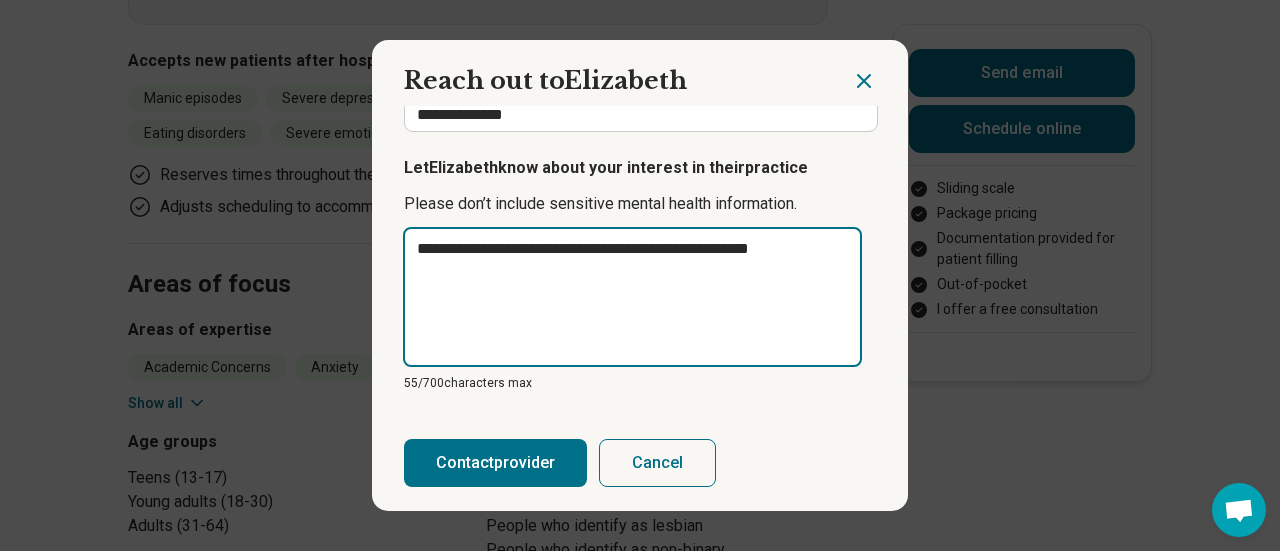 type on "**********" 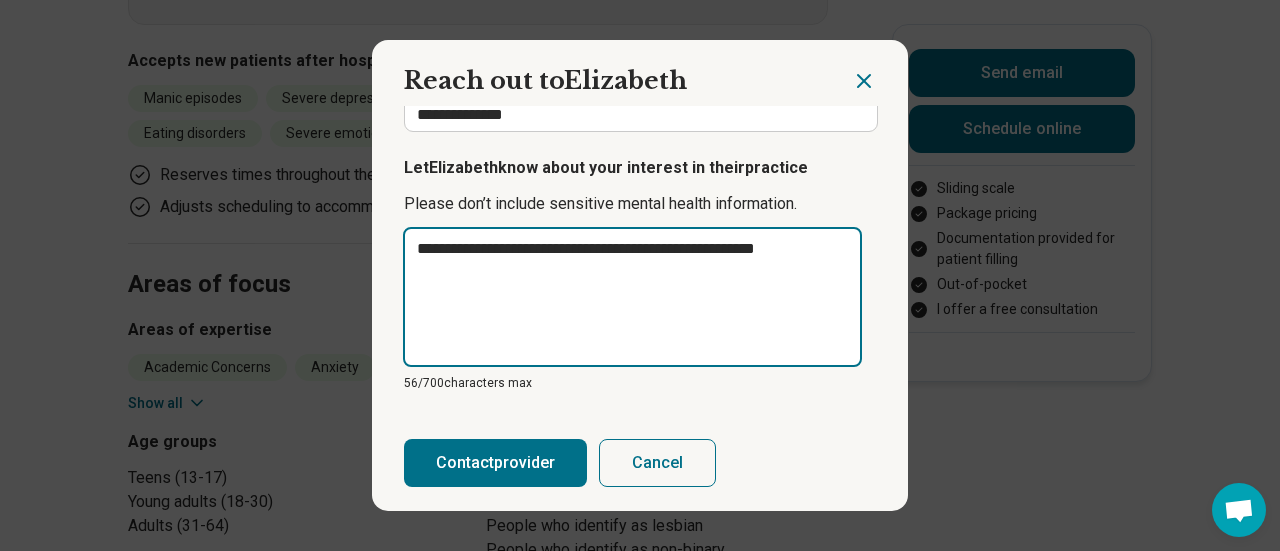 type on "**********" 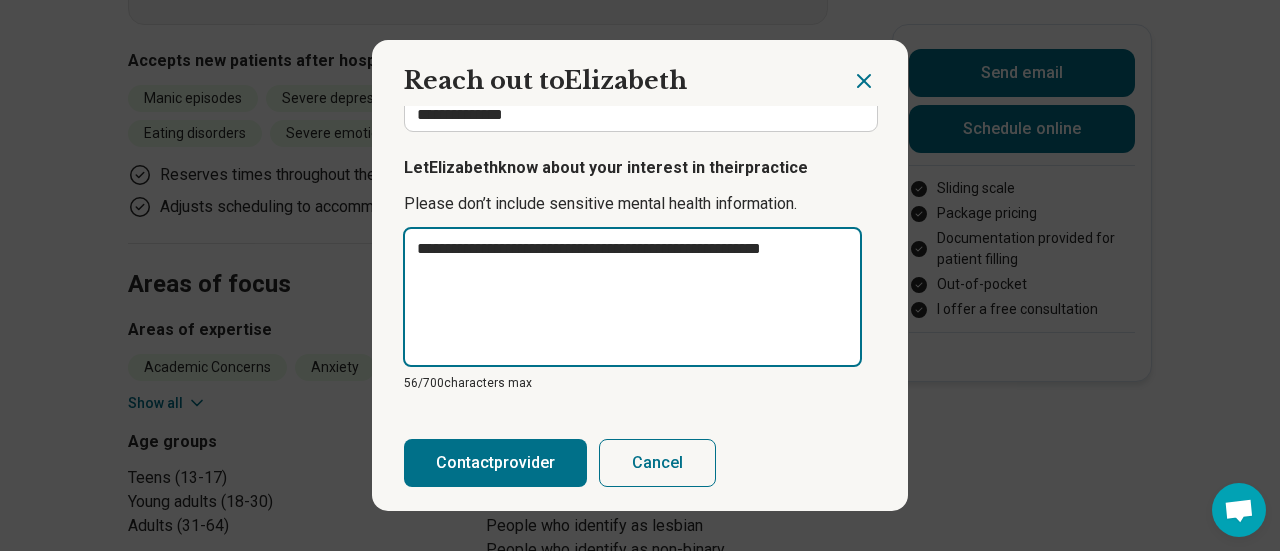 type on "**********" 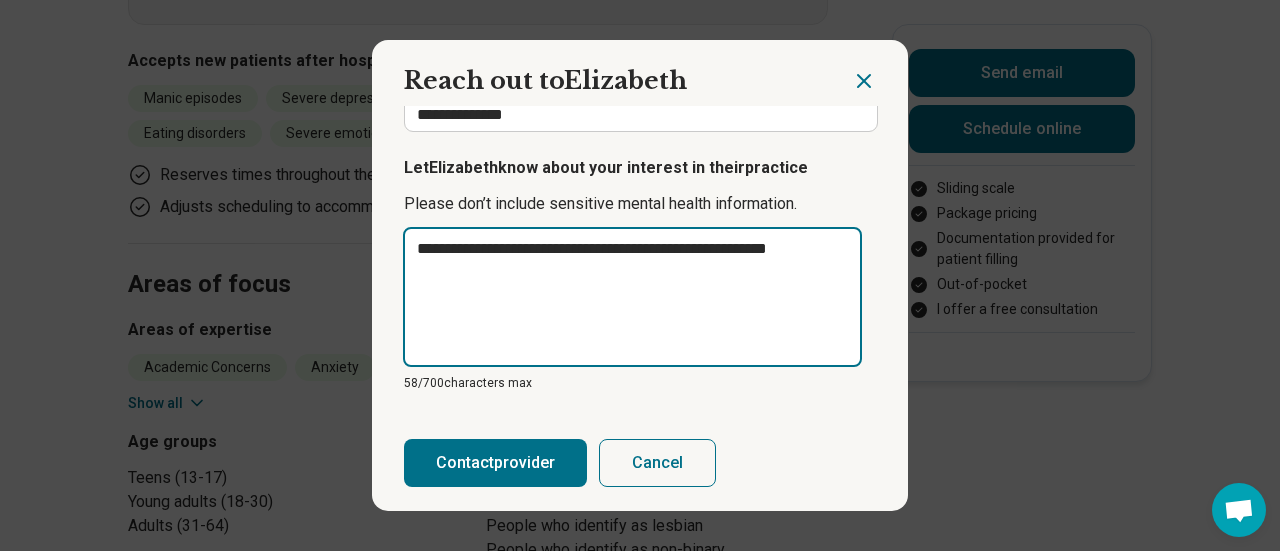 type on "**********" 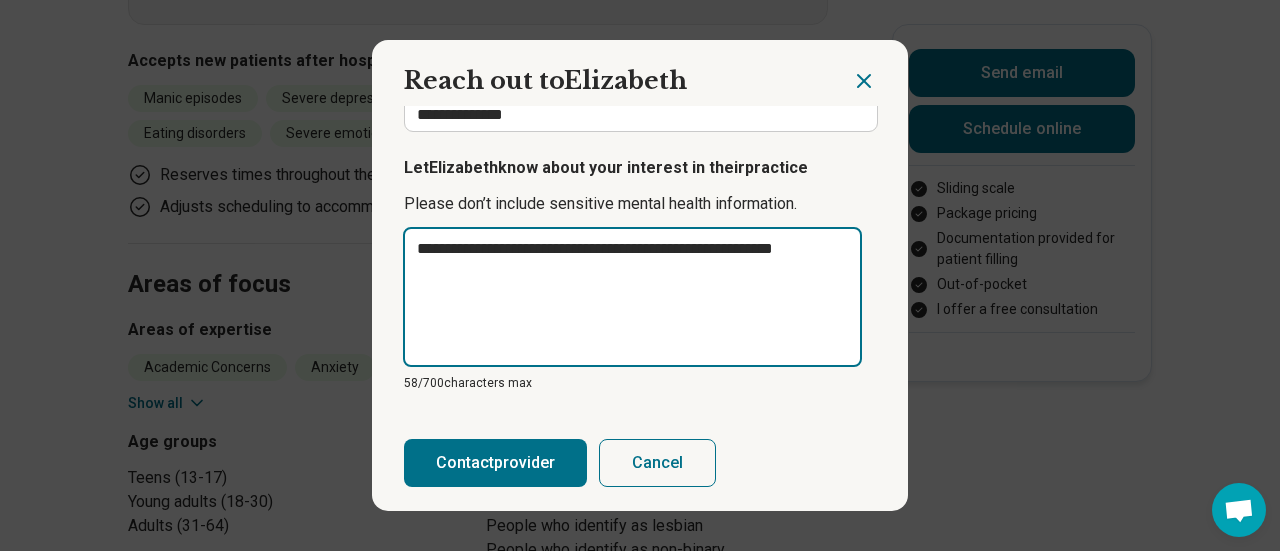 type on "**********" 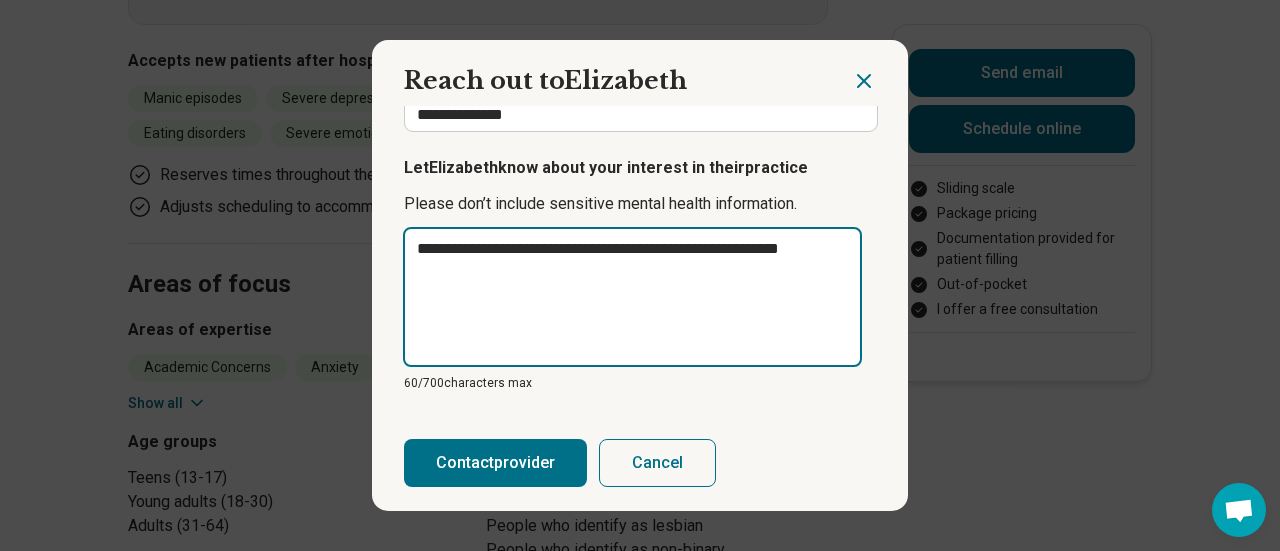 type on "**********" 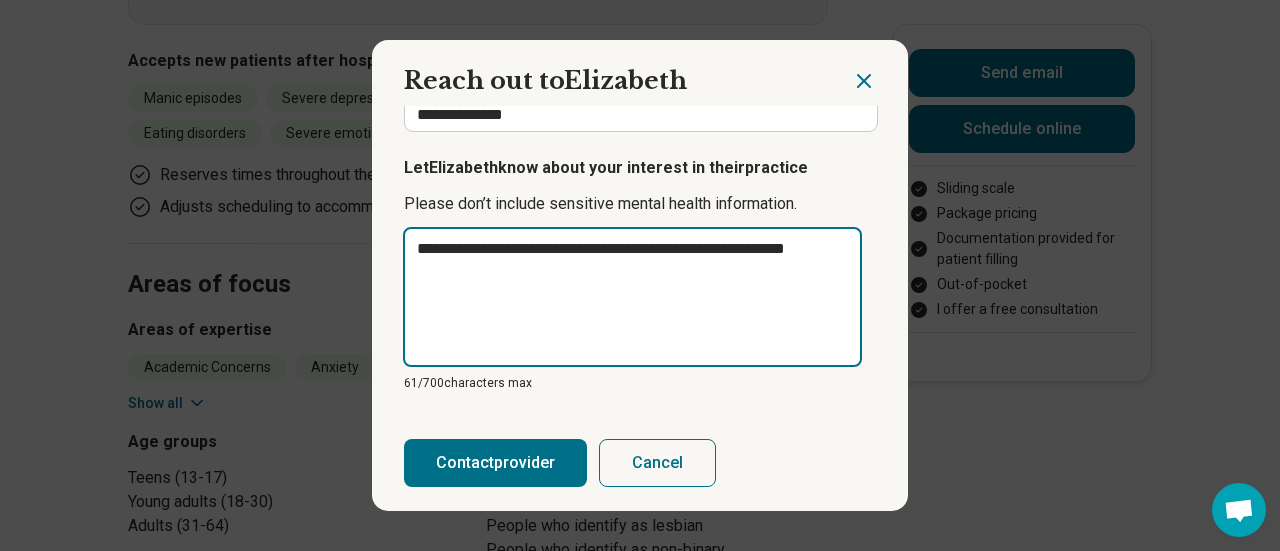 type on "**********" 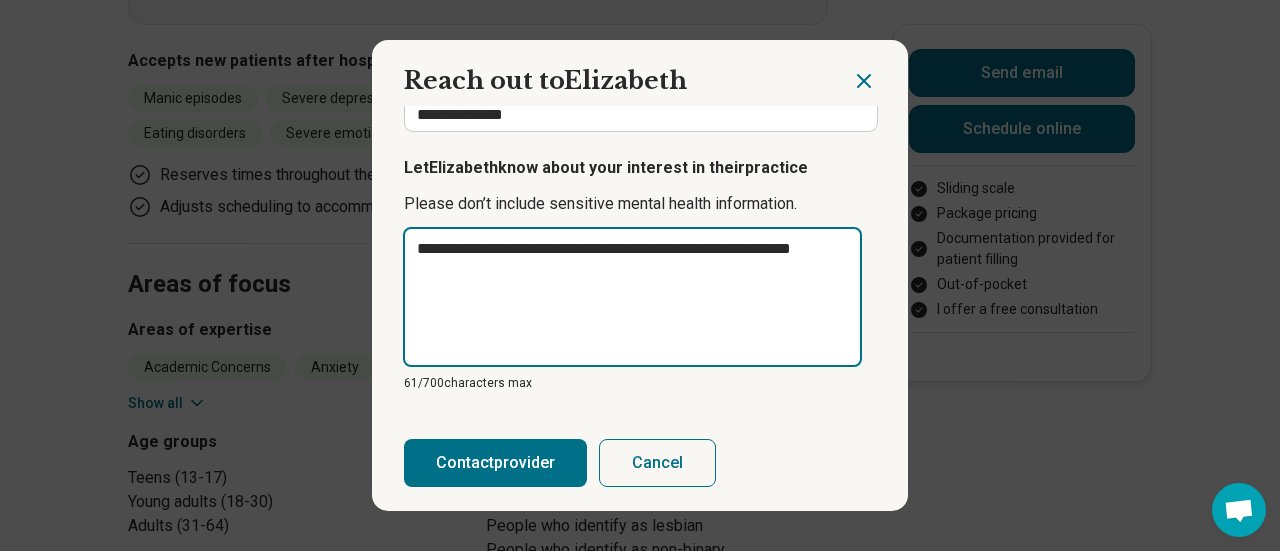 type on "**********" 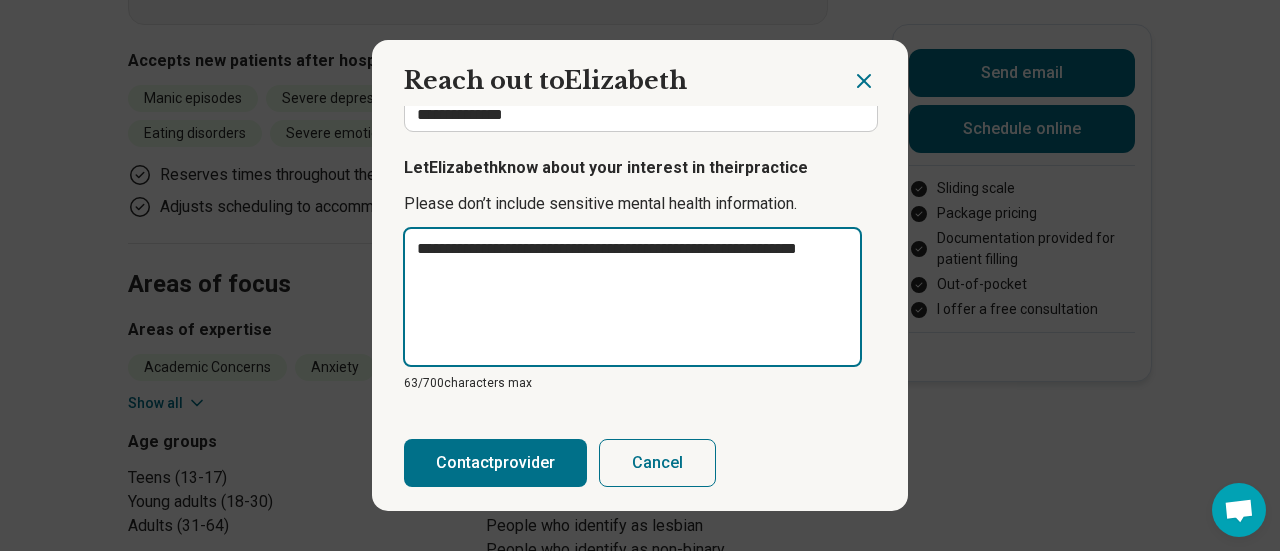 type on "**********" 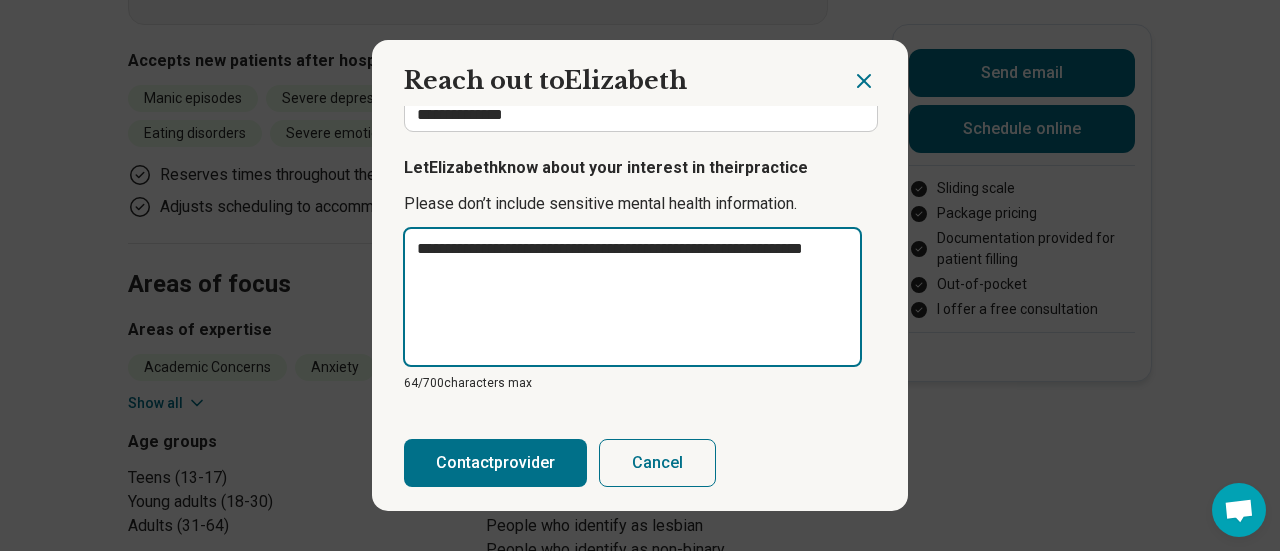 type on "**********" 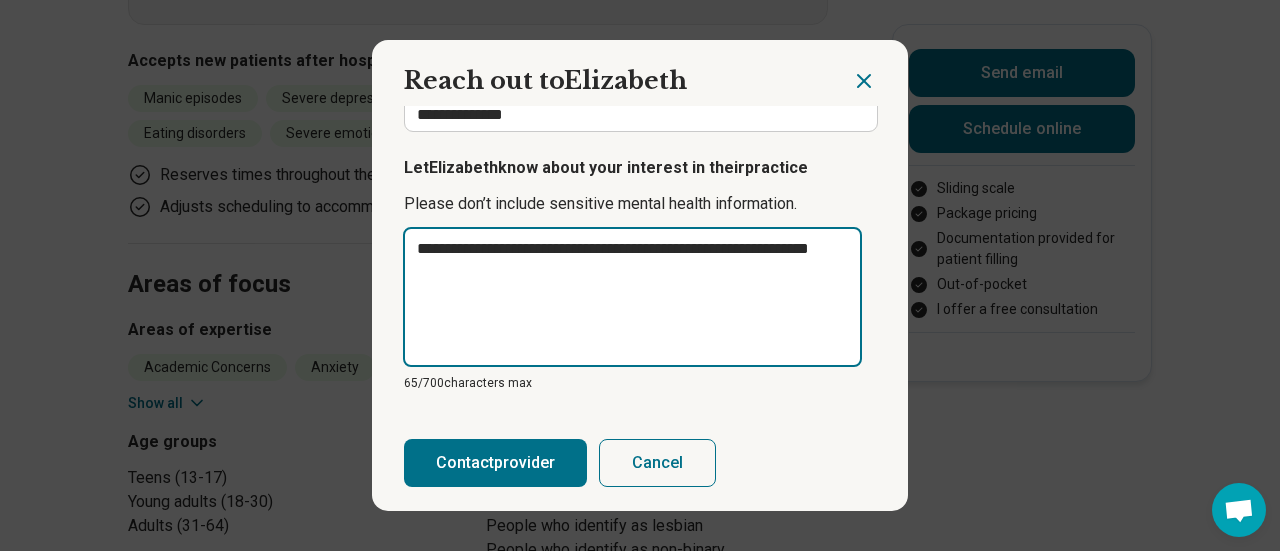 type on "**********" 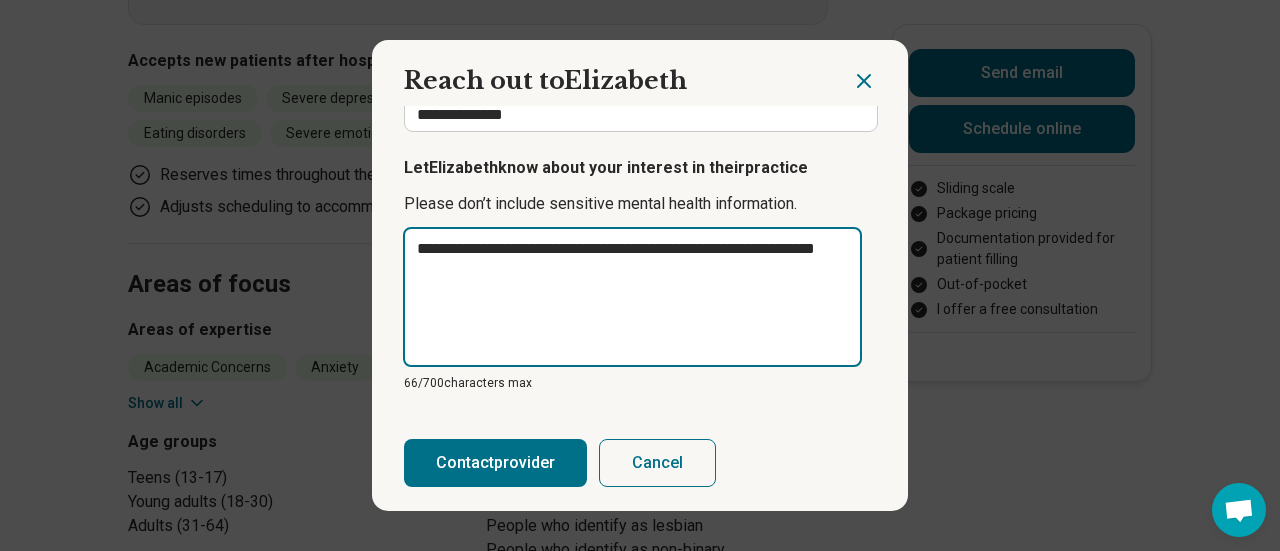 type on "**********" 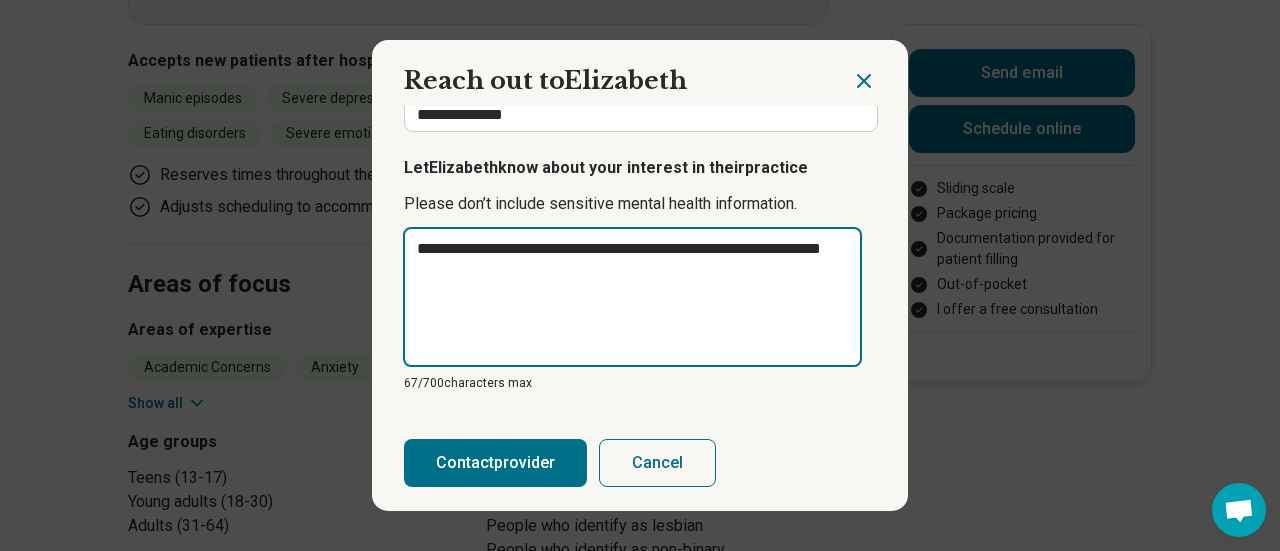 type on "**********" 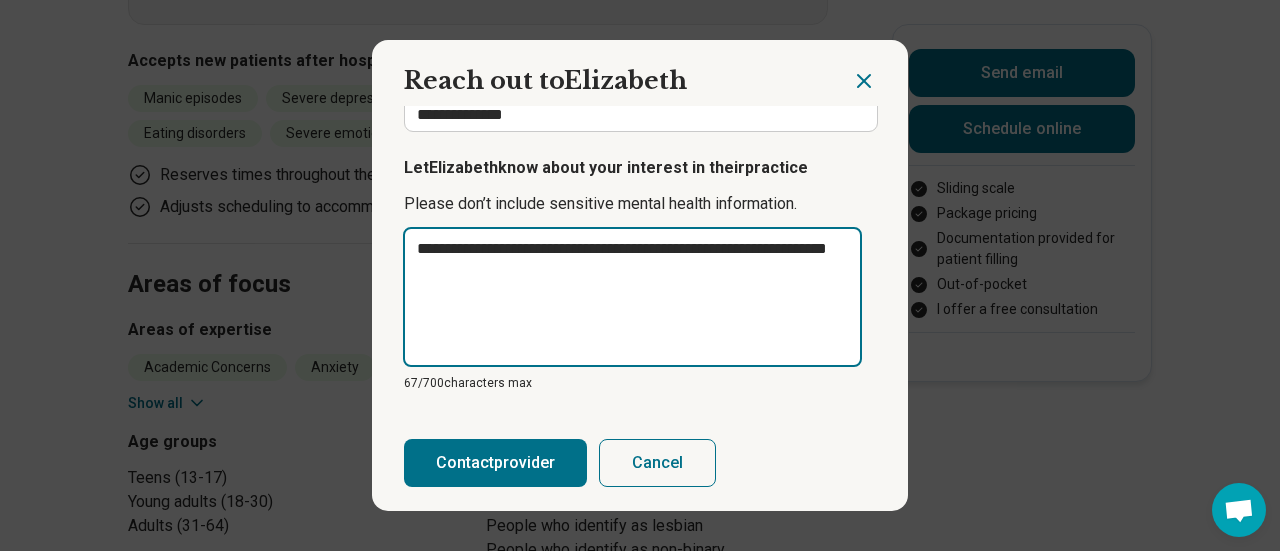 type on "**********" 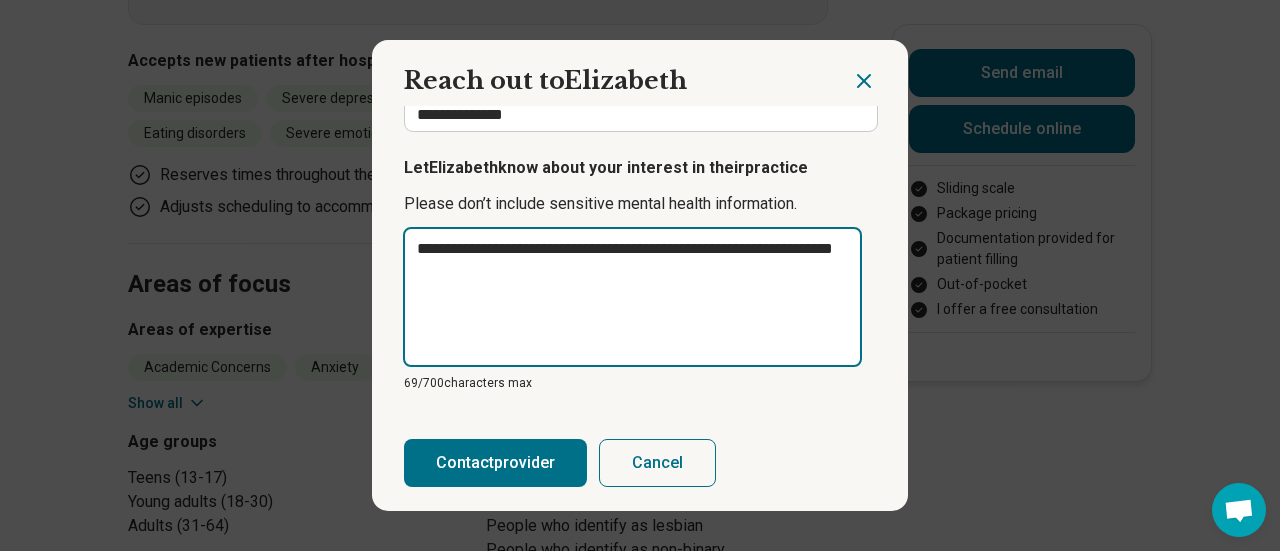 type on "**********" 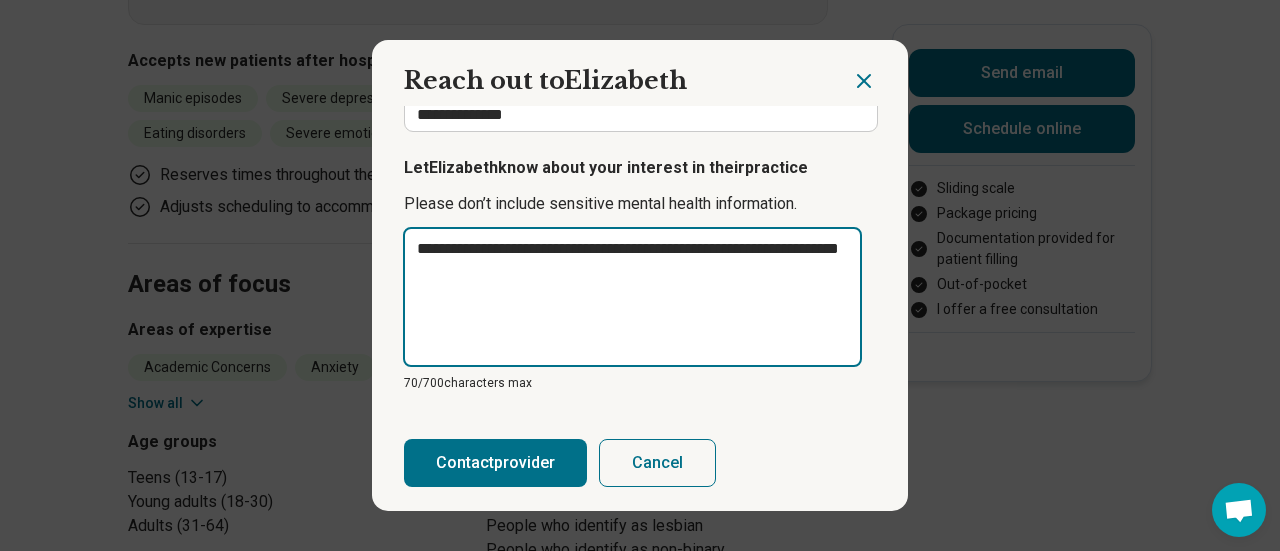 type on "**********" 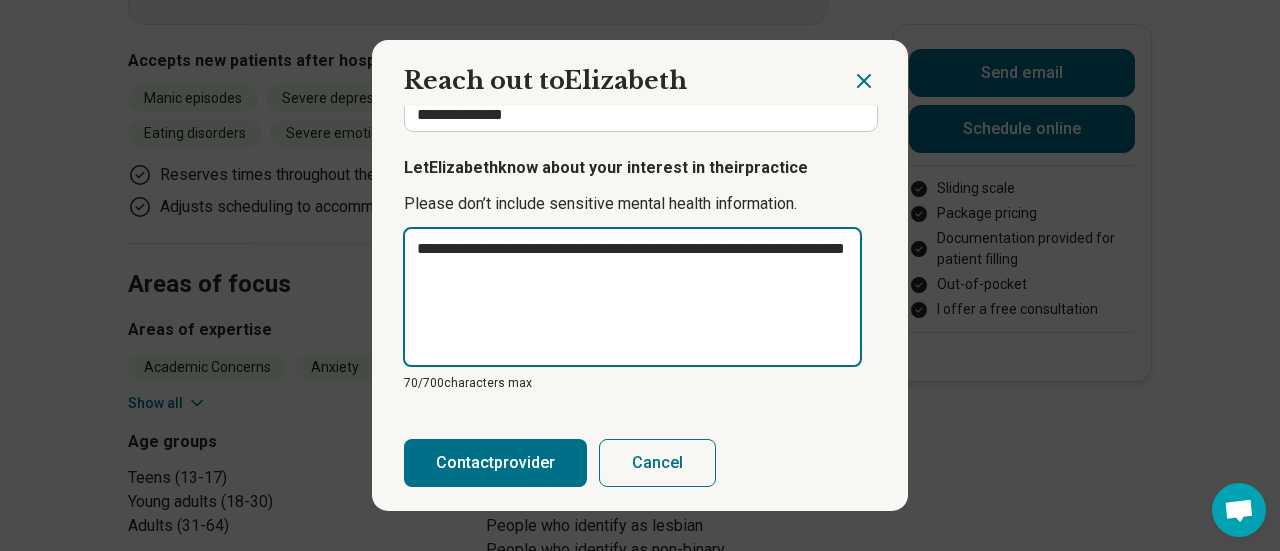type on "**********" 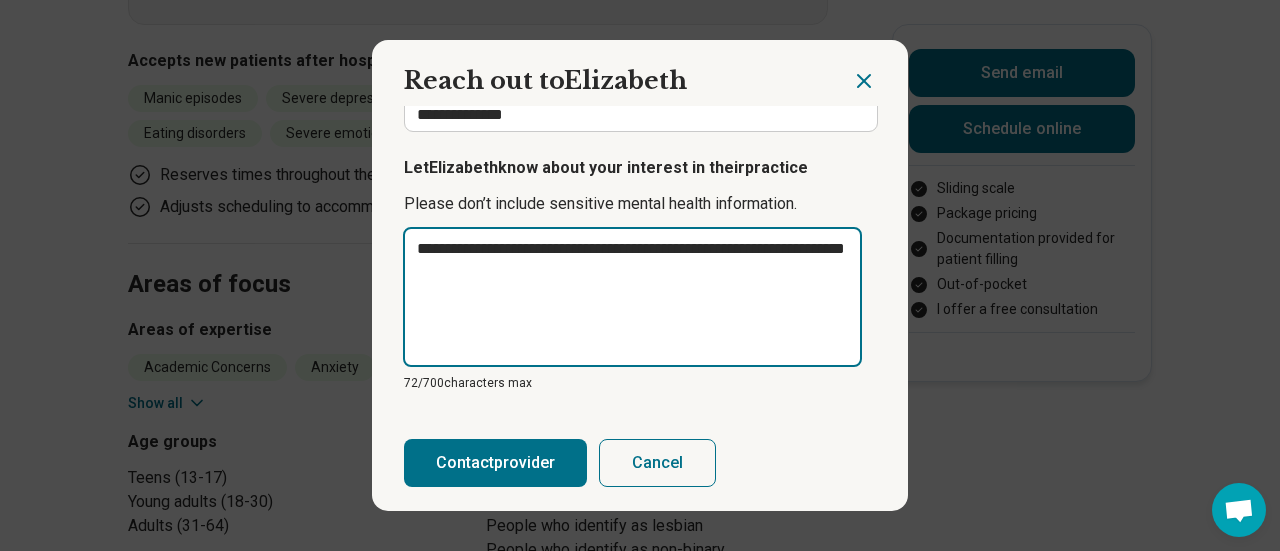 type on "**********" 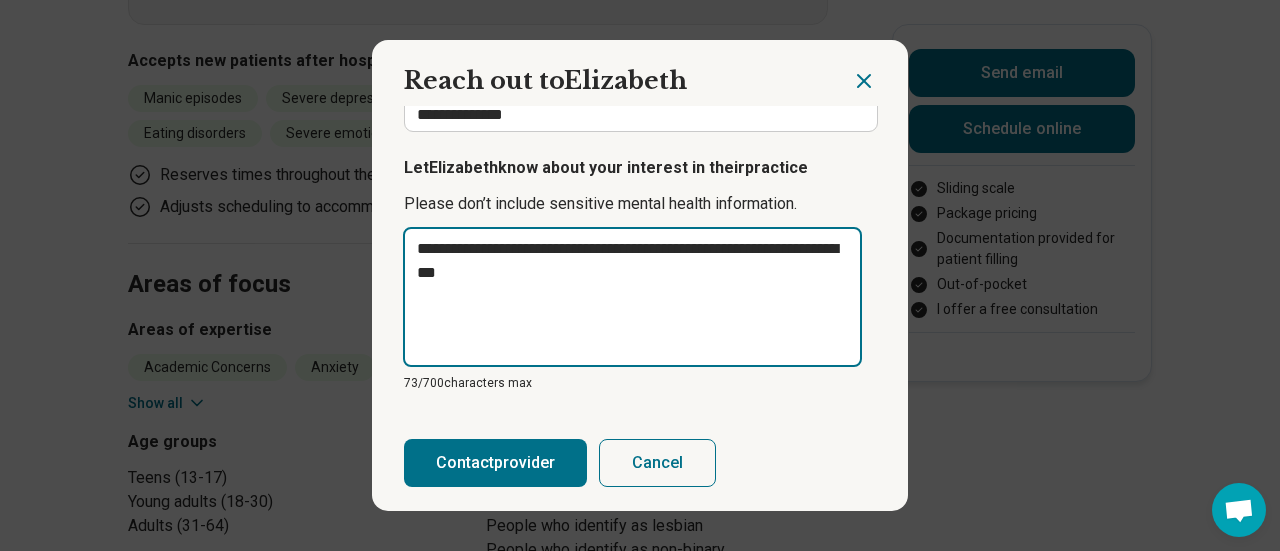 type on "**********" 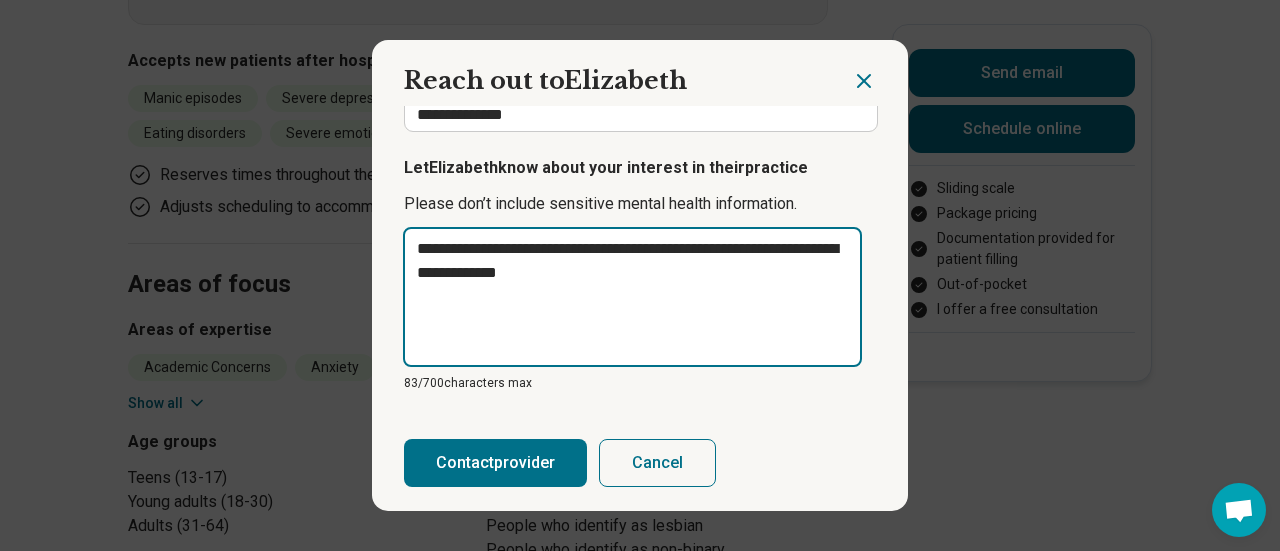 drag, startPoint x: 518, startPoint y: 275, endPoint x: 469, endPoint y: 292, distance: 51.86521 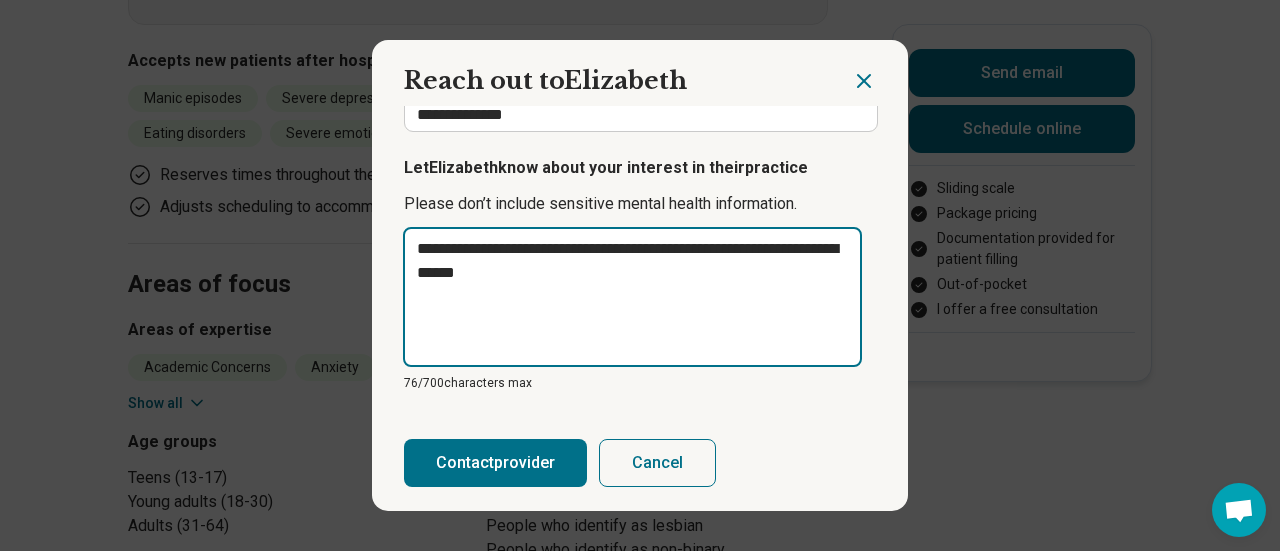 scroll, scrollTop: 354, scrollLeft: 0, axis: vertical 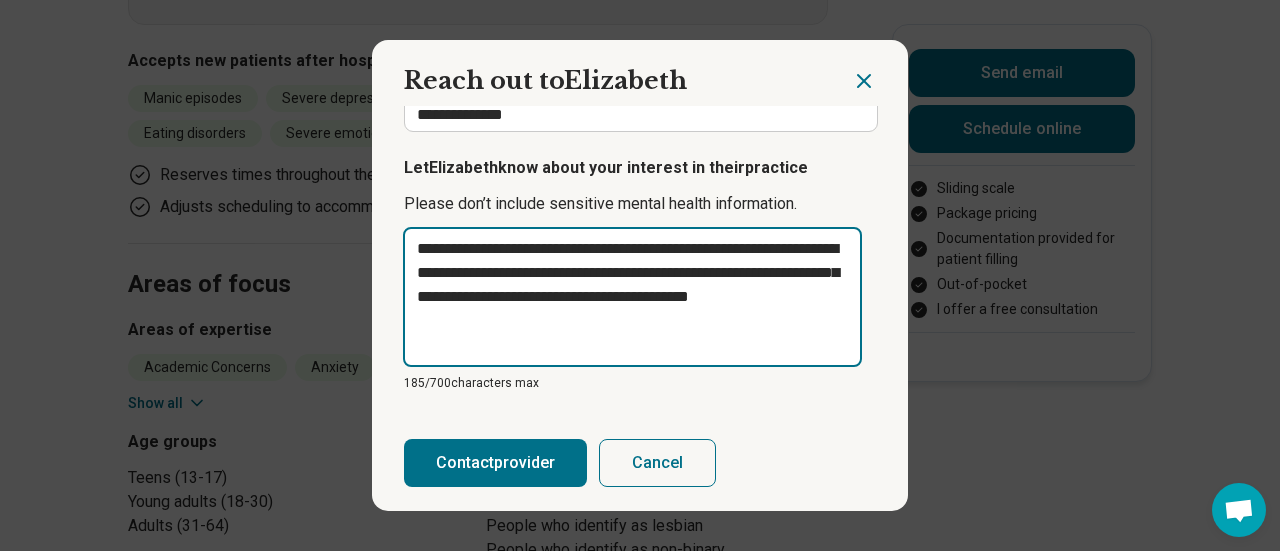 click on "**********" at bounding box center (632, 297) 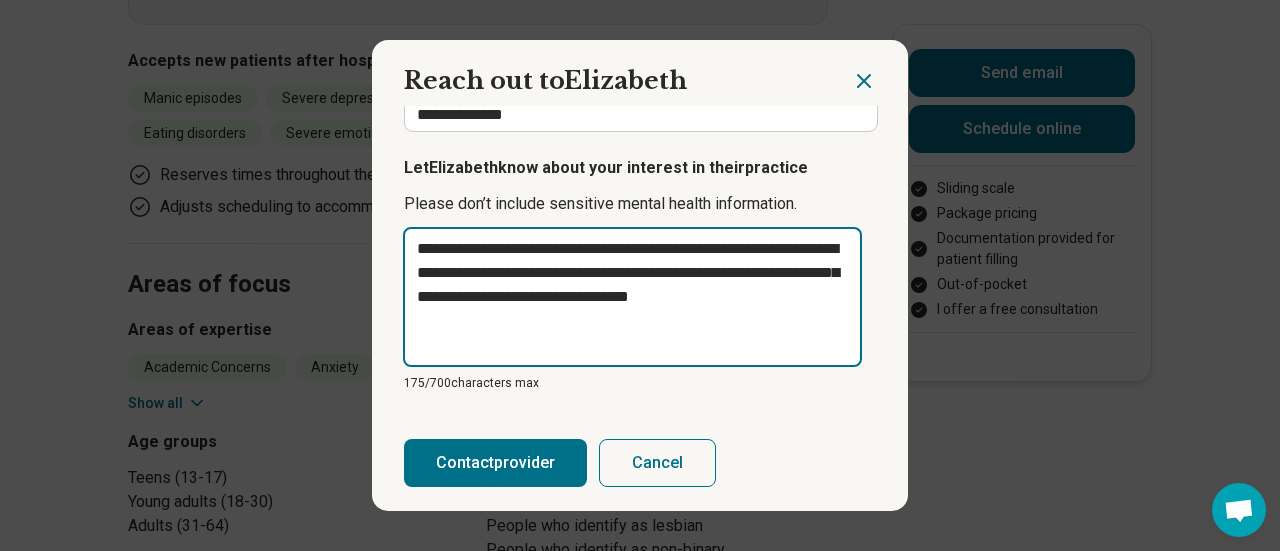 click on "**********" at bounding box center [632, 297] 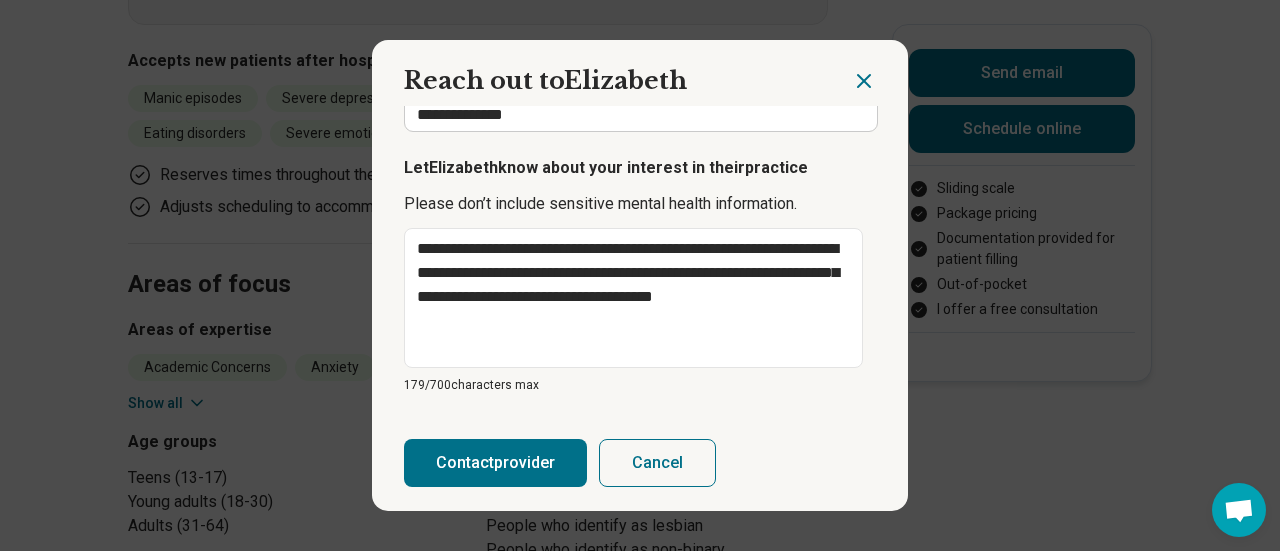 click on "Contact  provider" at bounding box center [495, 463] 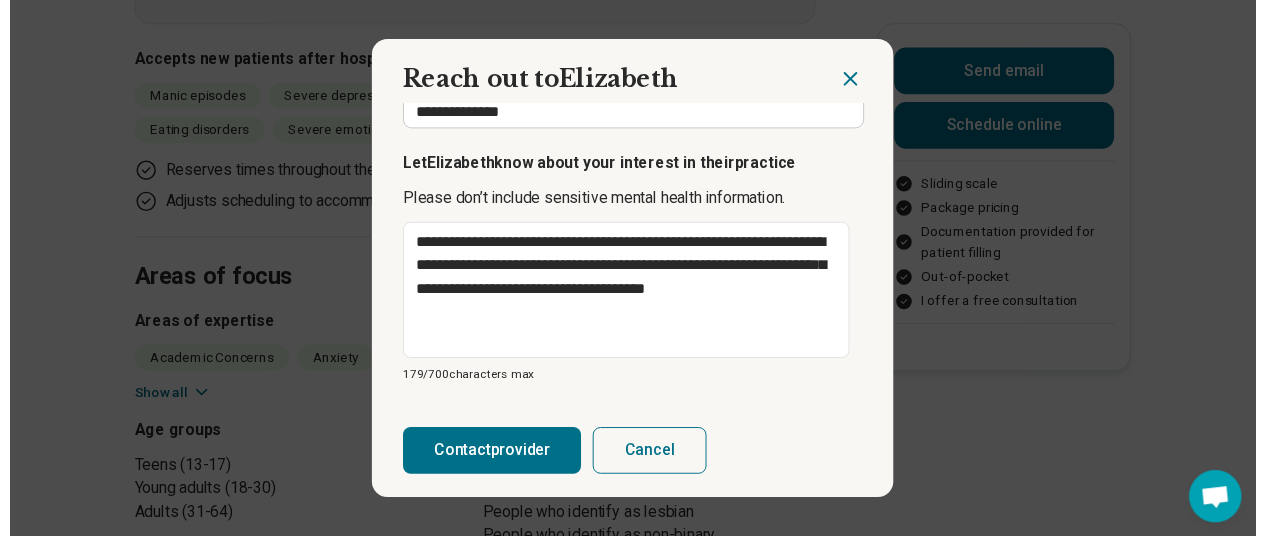 scroll, scrollTop: 353, scrollLeft: 0, axis: vertical 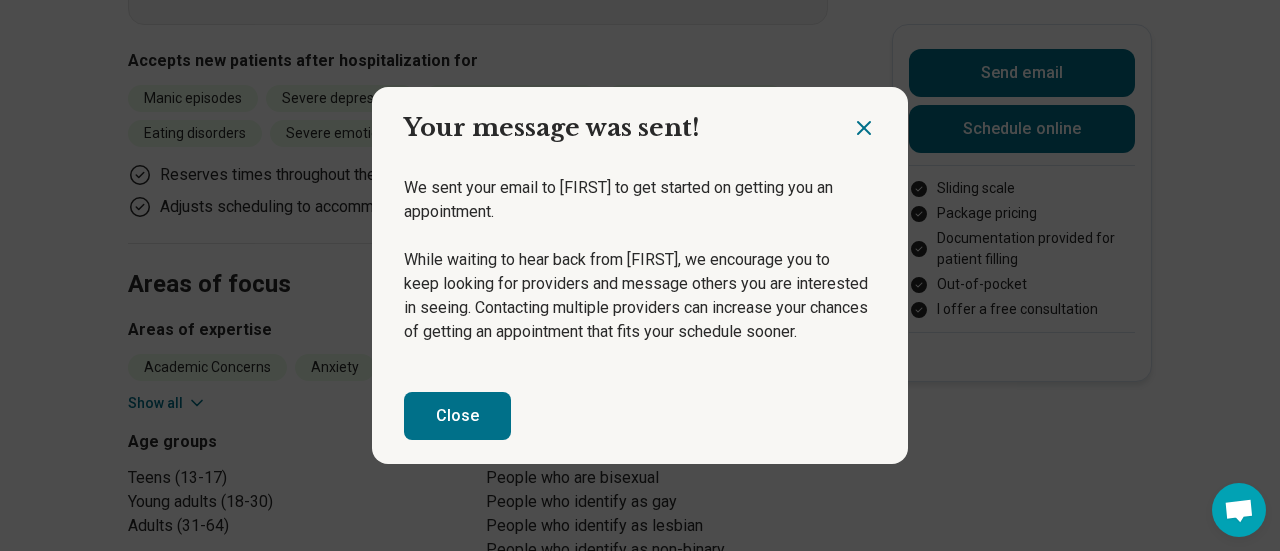 click on "Close" at bounding box center [457, 416] 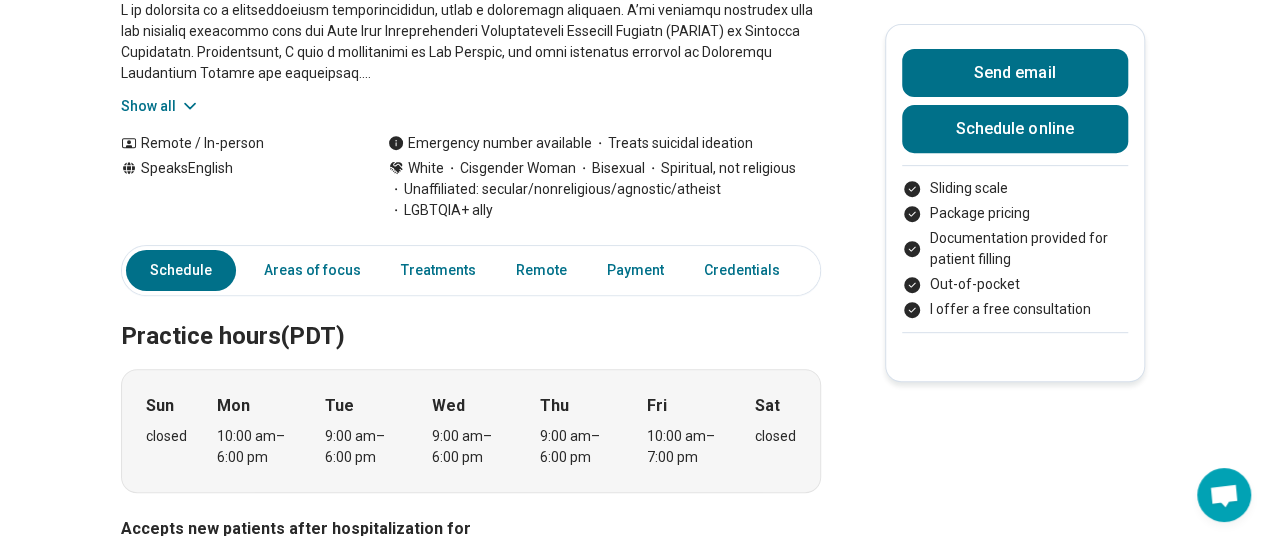 scroll, scrollTop: 0, scrollLeft: 0, axis: both 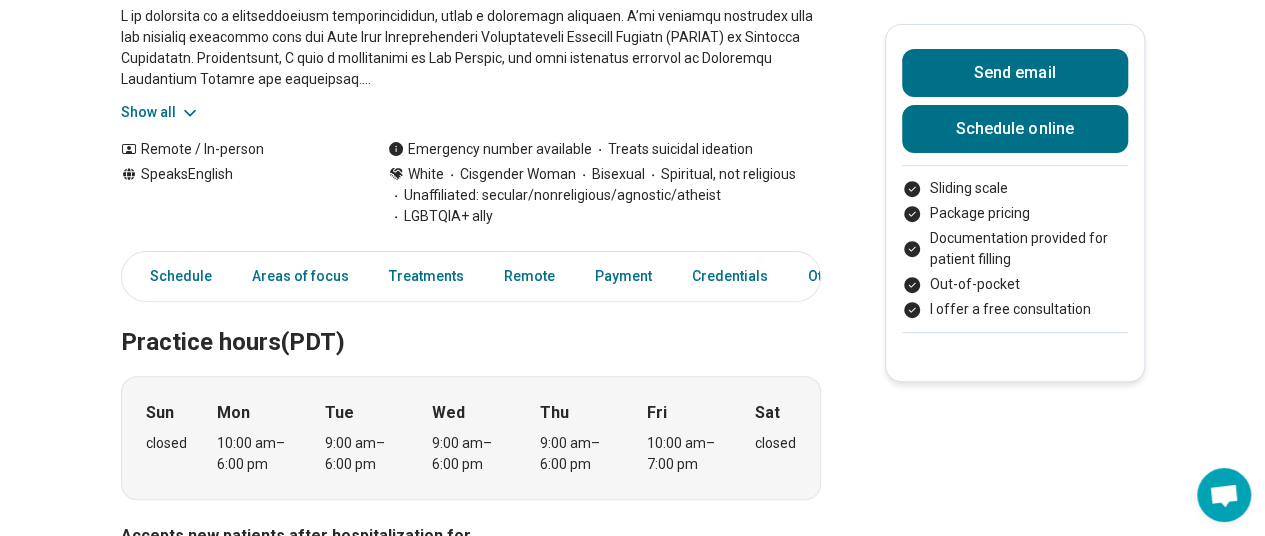 click 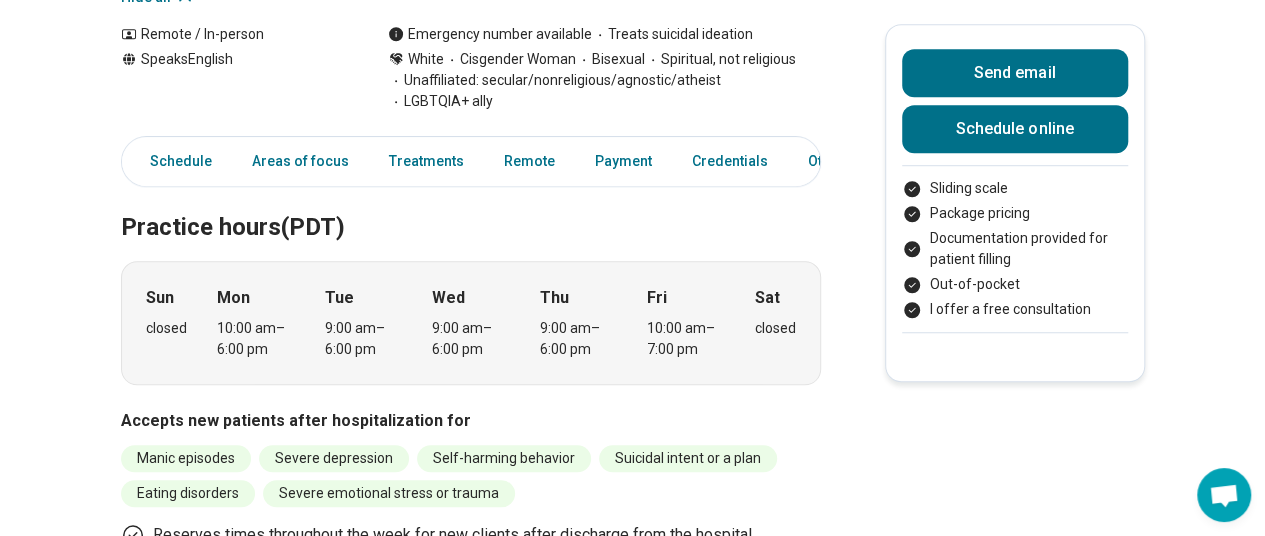 scroll, scrollTop: 523, scrollLeft: 0, axis: vertical 